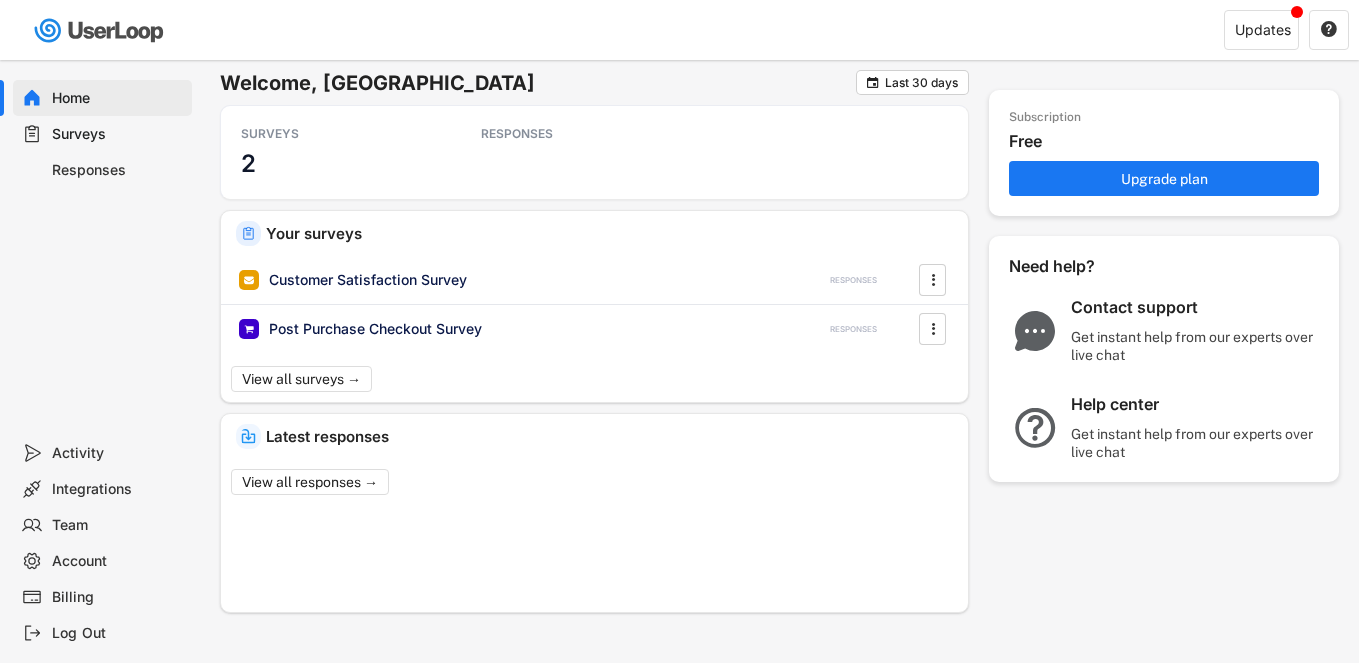 scroll, scrollTop: 0, scrollLeft: 0, axis: both 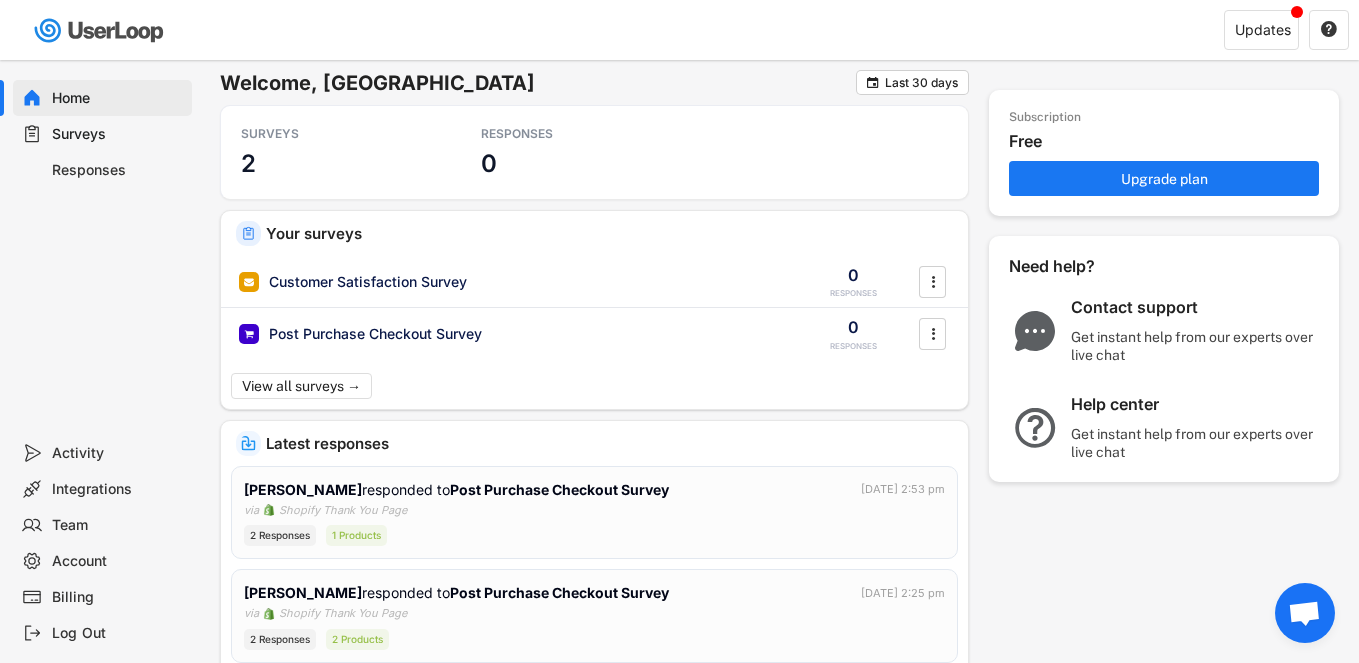 click on "Responses" at bounding box center [118, 170] 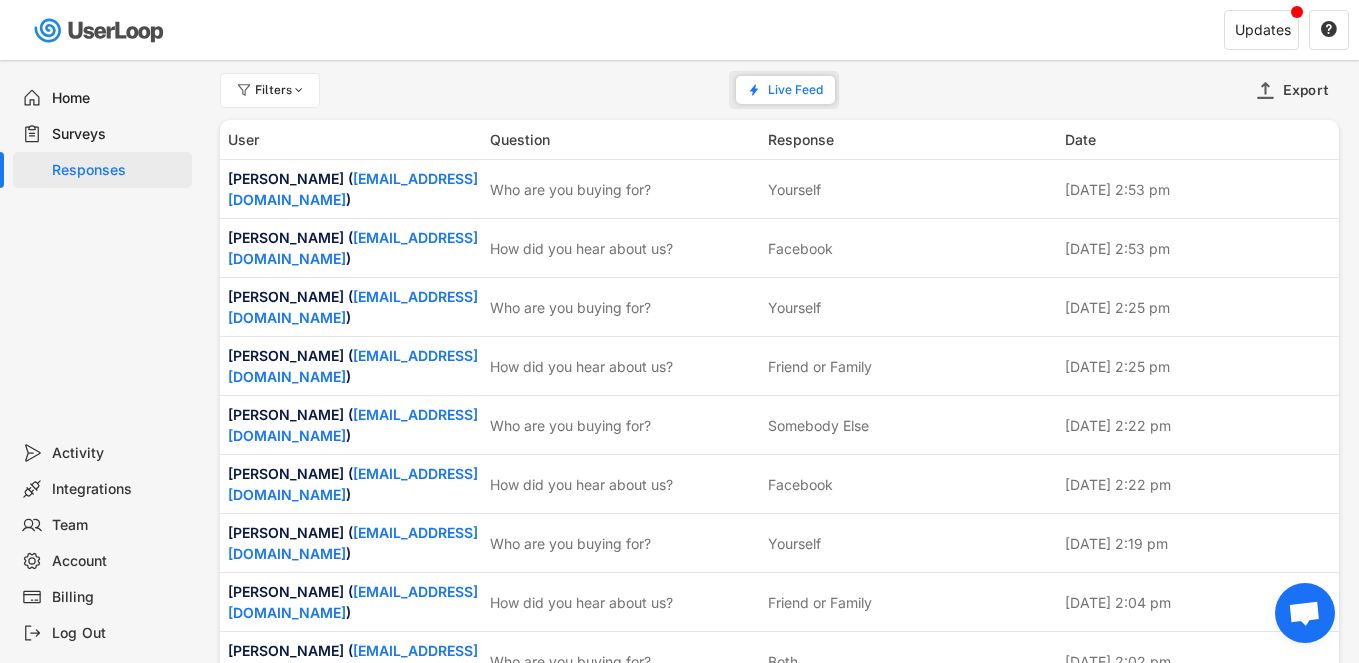 click on "Surveys" at bounding box center (118, 134) 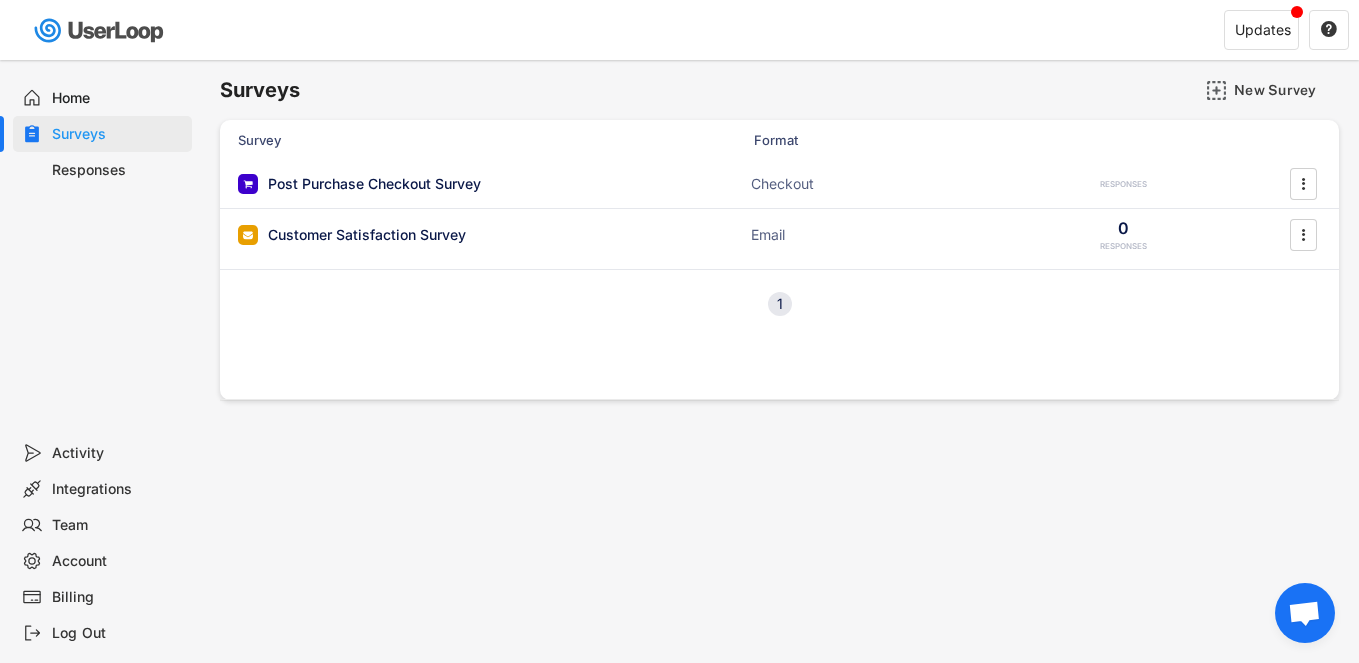 click on "Responses" at bounding box center [102, 170] 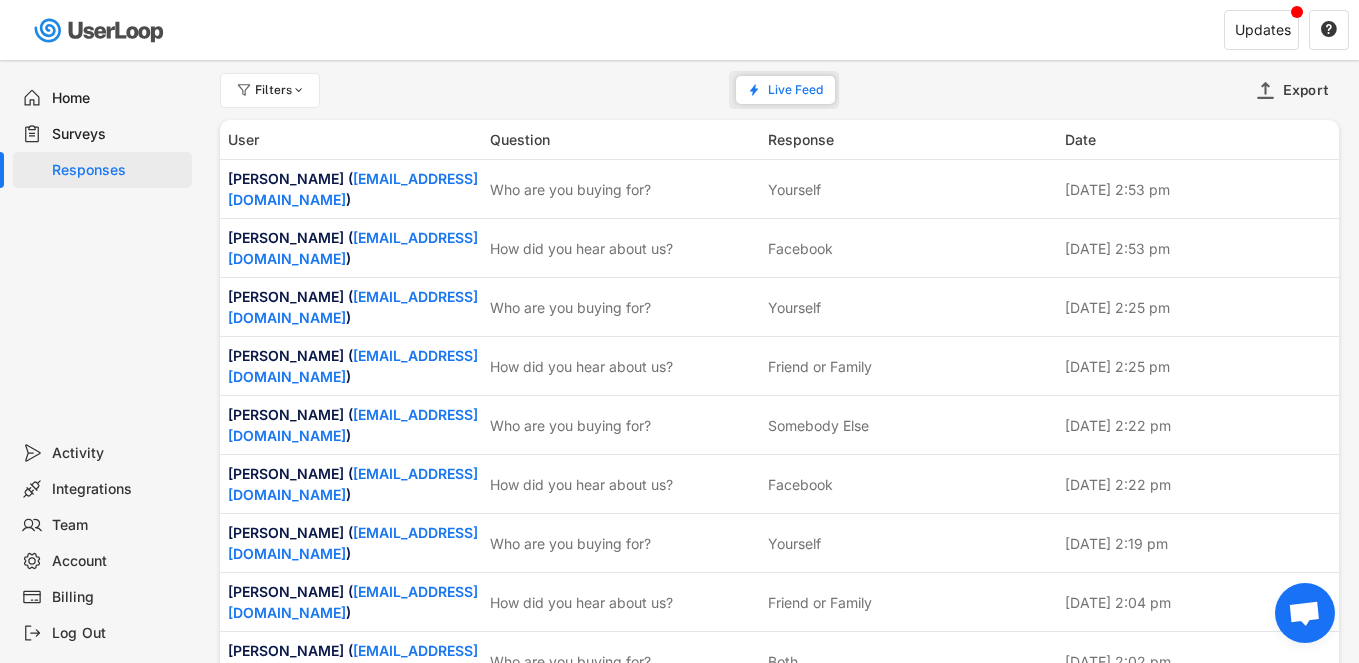 click on "Surveys" at bounding box center [118, 134] 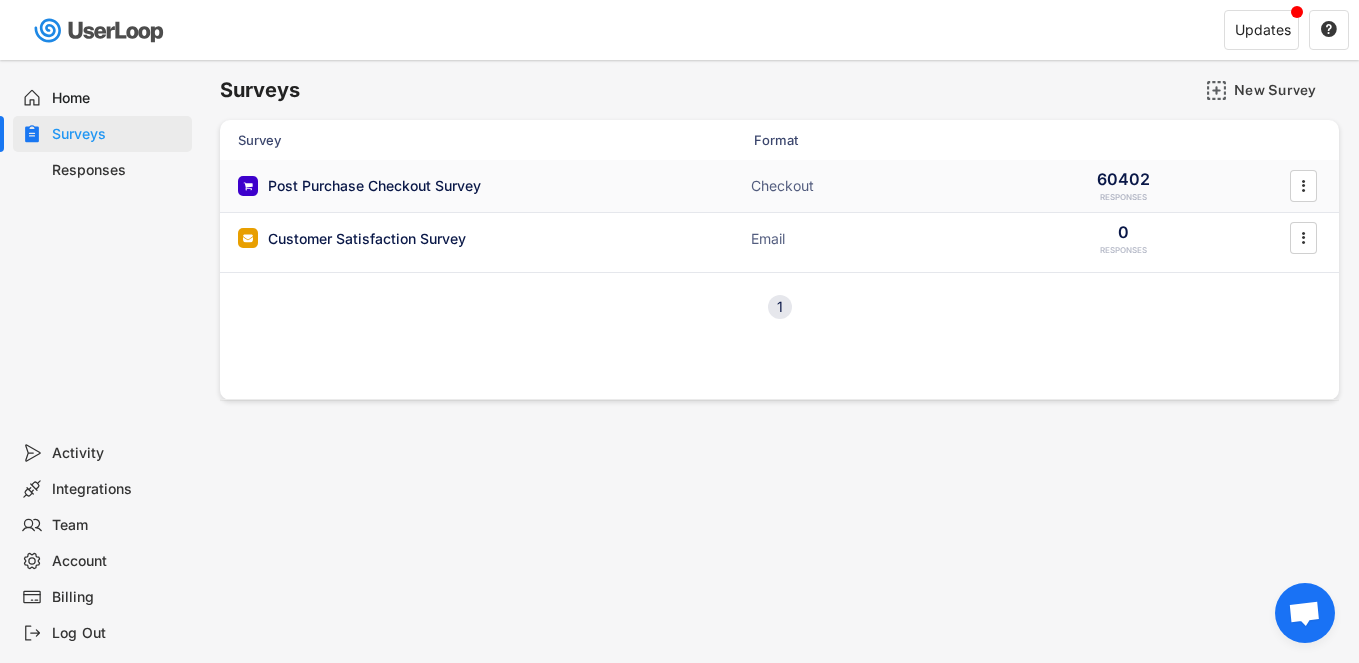 click on "Post Purchase Checkout Survey" at bounding box center (374, 186) 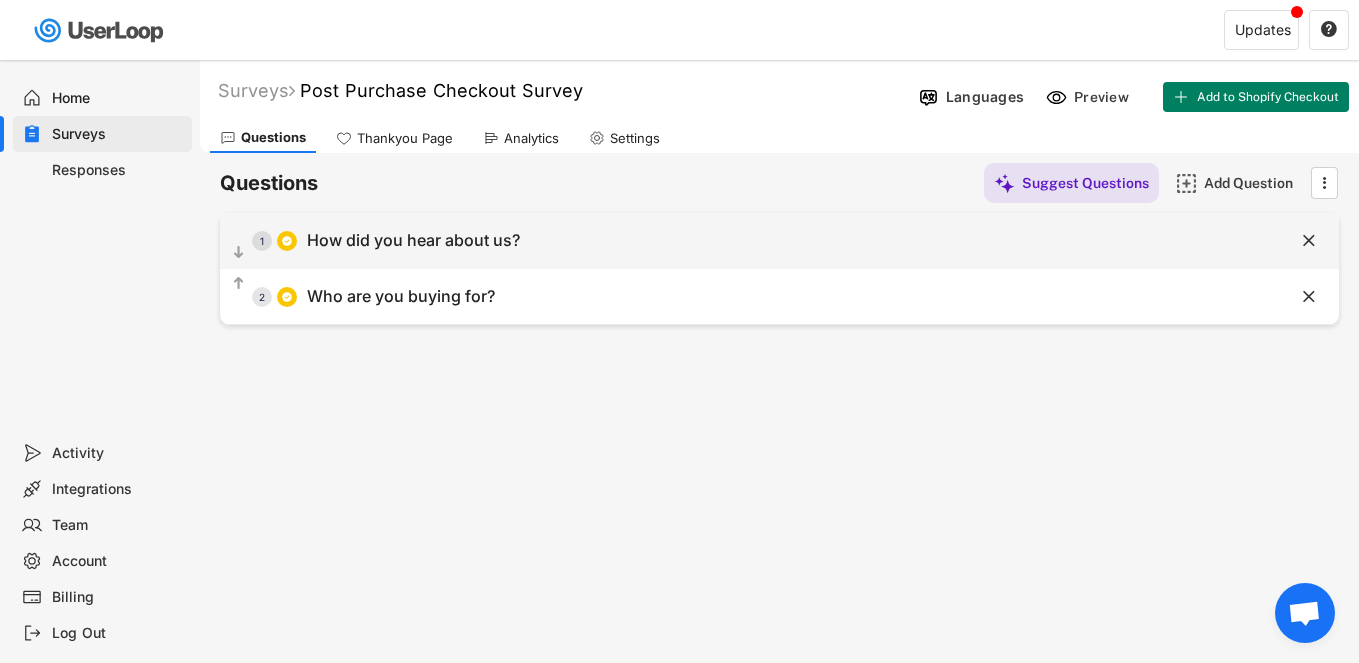 click on "

1 How did you hear about us?" at bounding box center [729, 240] 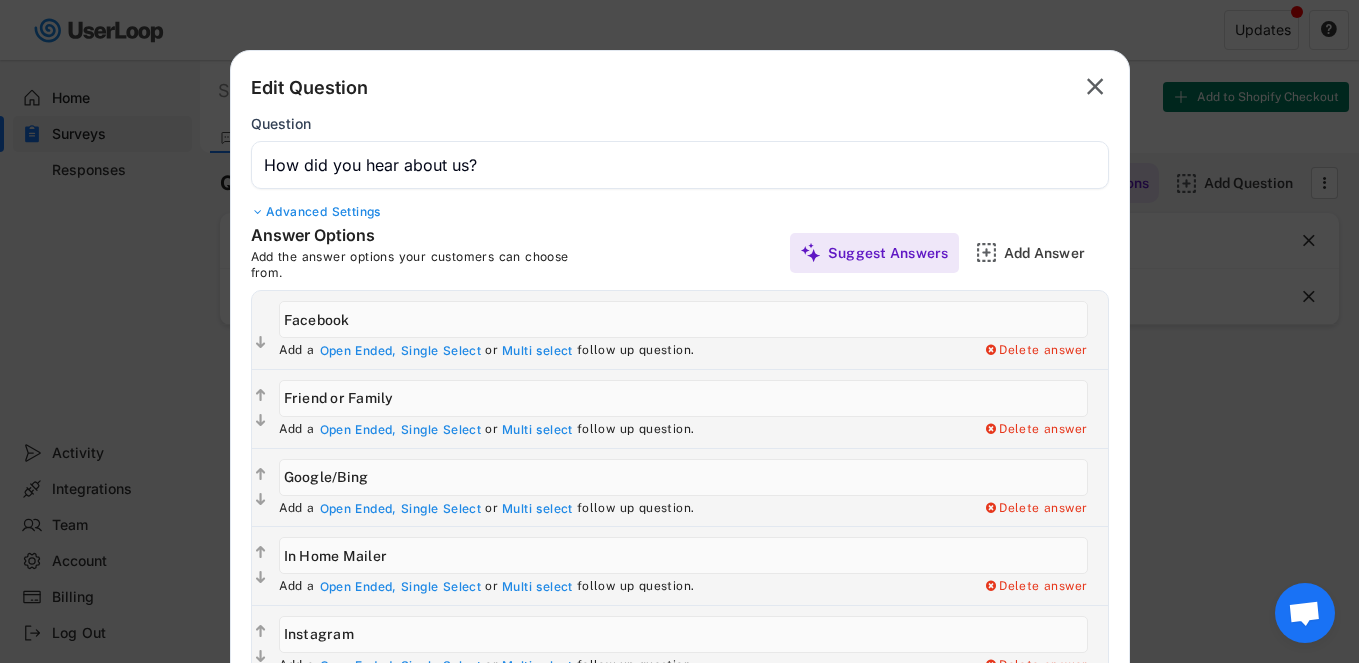 click on "Edit Question

Question  Advanced Settings Answer Options Add the answer options your customers can choose from. Suggest Answers Add Answer

Add a Open Ended, Single Select or Multi select  follow up question.  Delete answer


Add a Open Ended, Single Select or Multi select  follow up question.  Delete answer


Add a Open Ended, Single Select or Multi select  follow up question.  Delete answer


Add a Open Ended, Single Select or Multi select  follow up question.  Delete answer


Add a Open Ended, Single Select or Multi select  follow up question.  Delete answer


Add a Open Ended, Single Select or Multi select  follow up question.  Delete answer


Add a Open Ended," at bounding box center (680, 904) 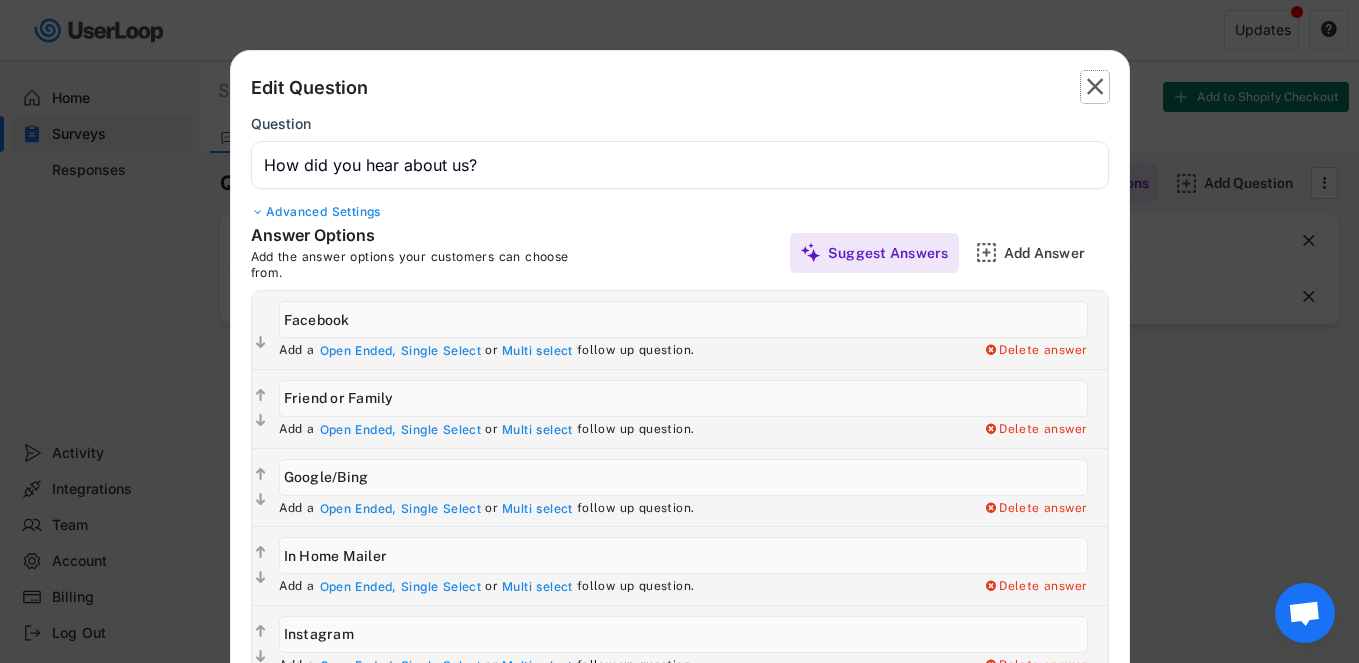 click on "" 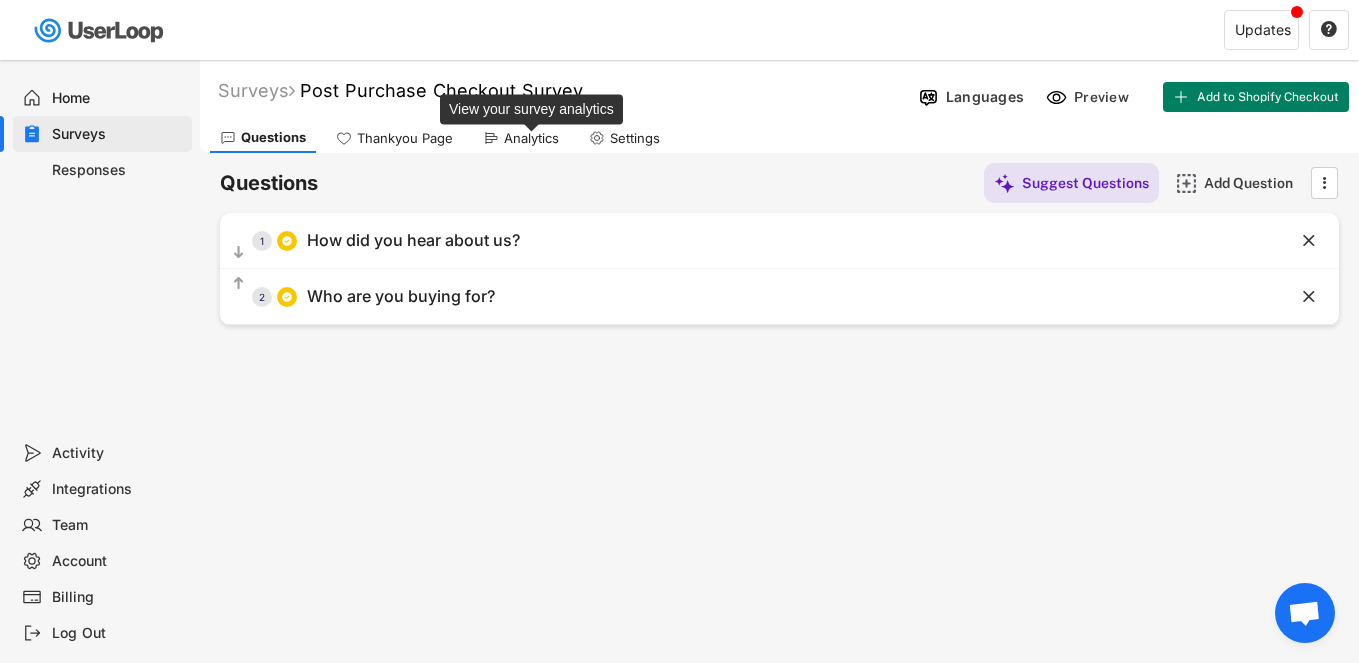 click on "Analytics" at bounding box center [531, 138] 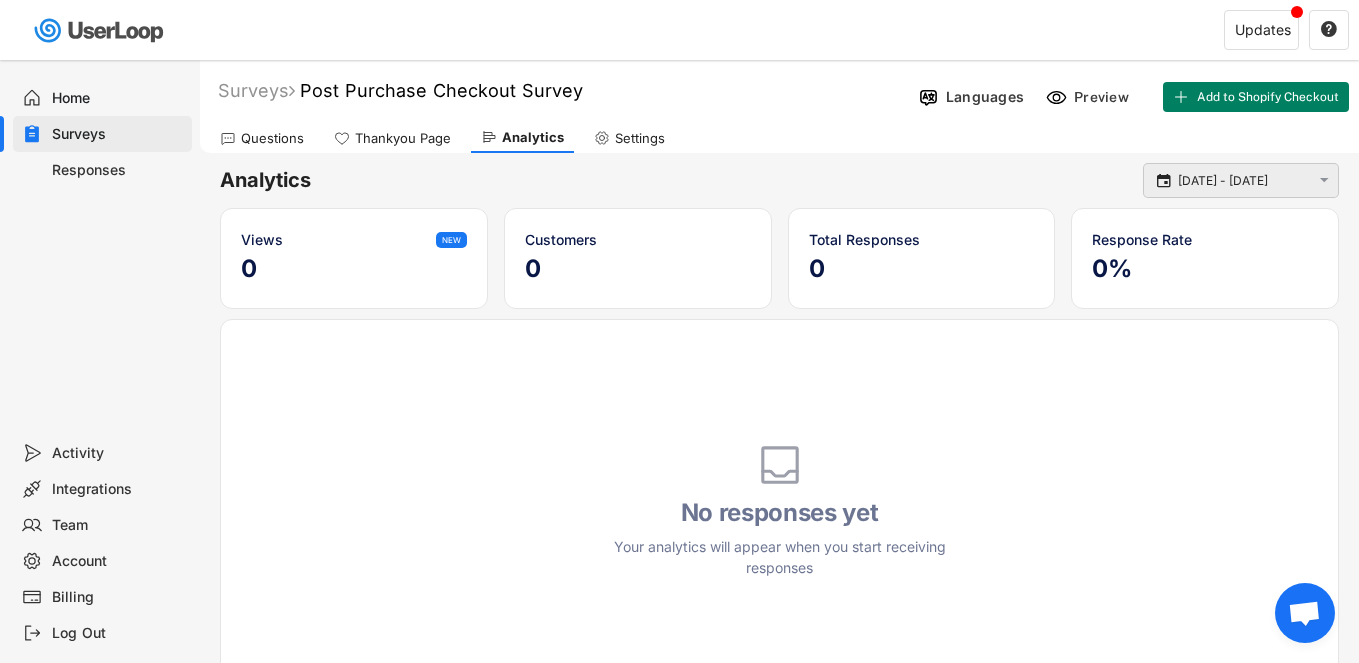 click on "[DATE] - [DATE]" at bounding box center [1244, 181] 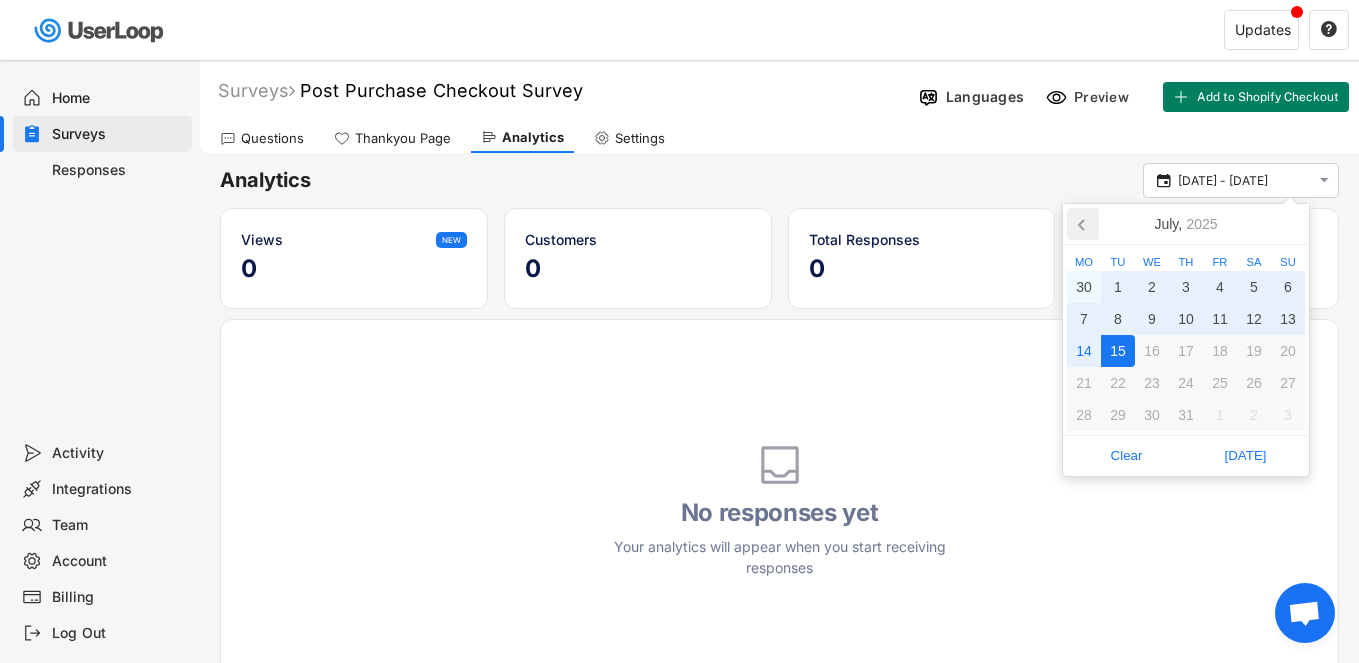 click 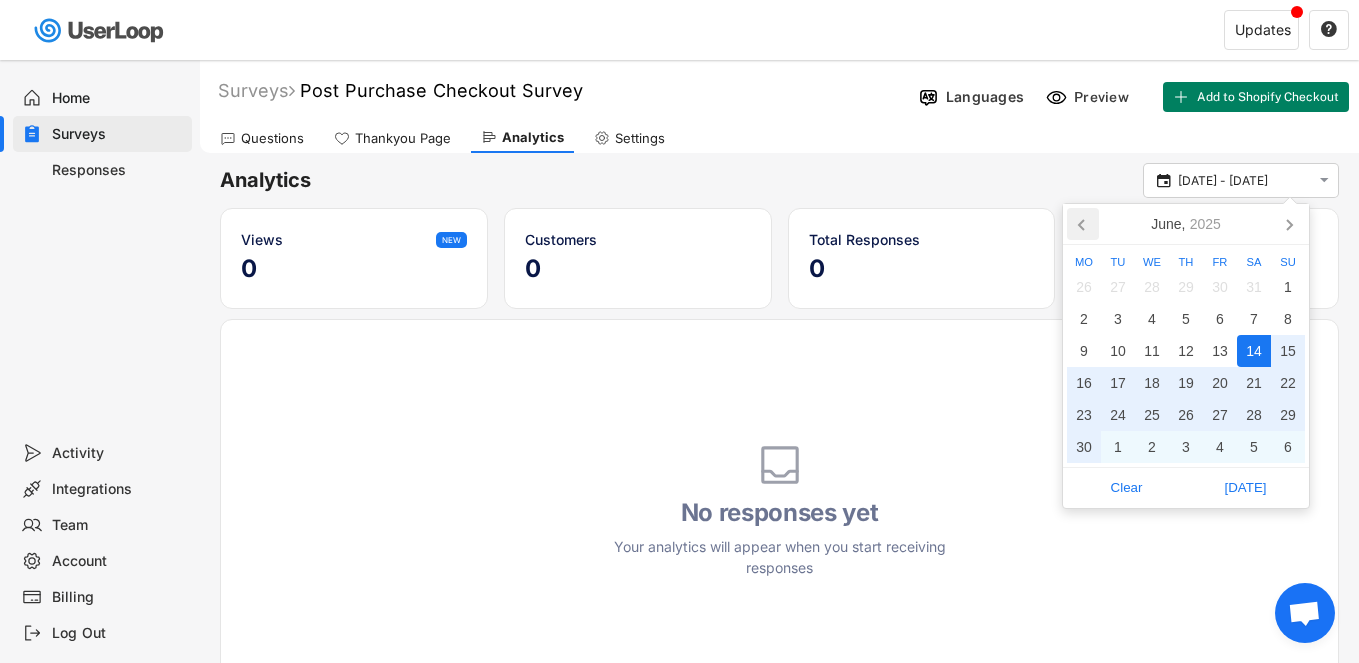 click 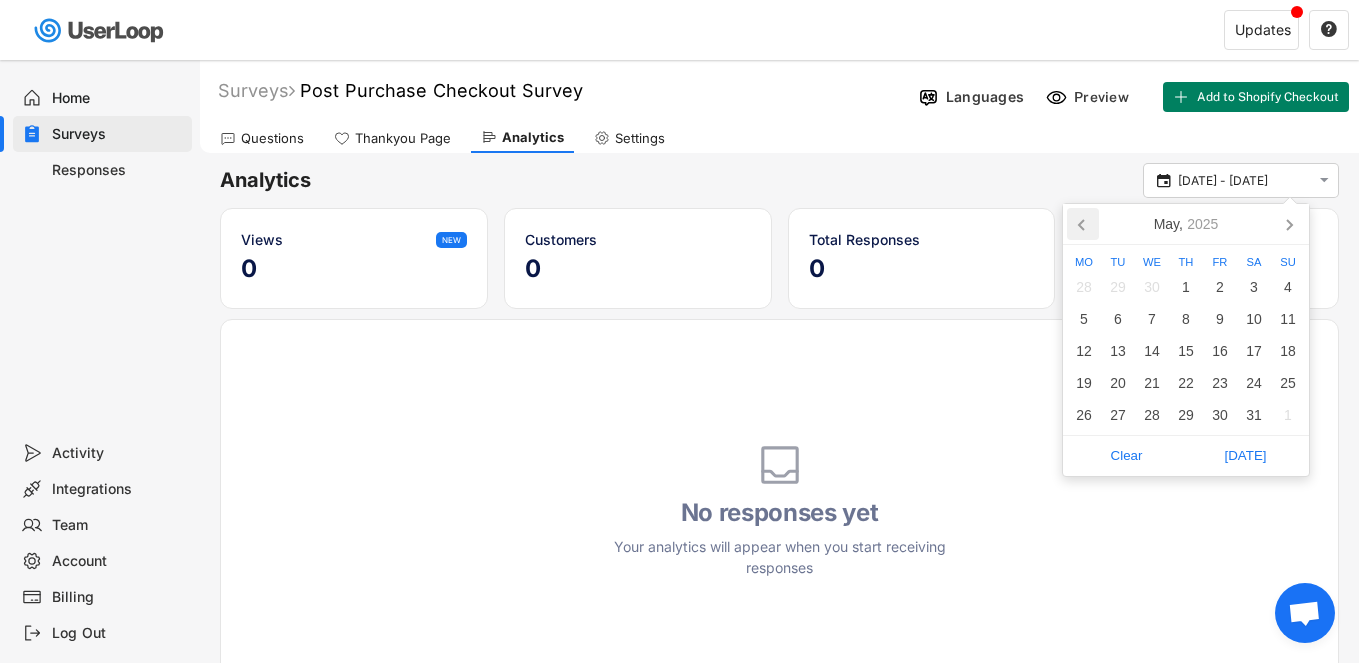click 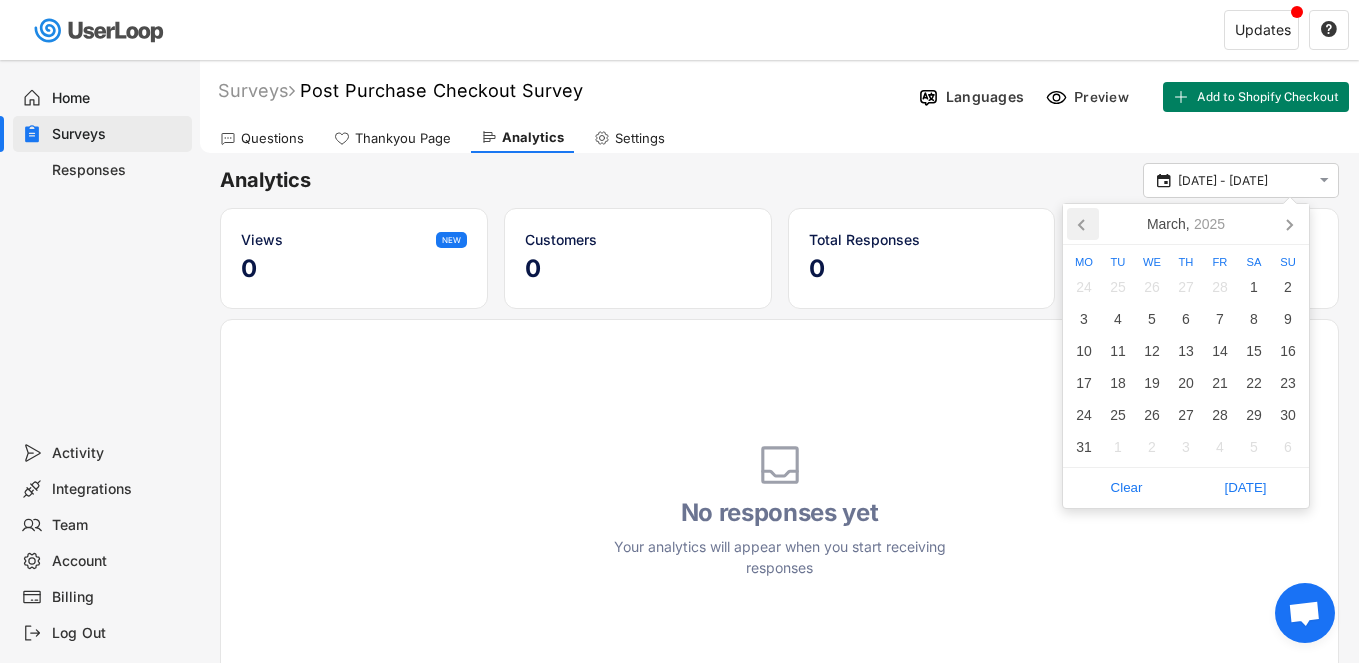 click 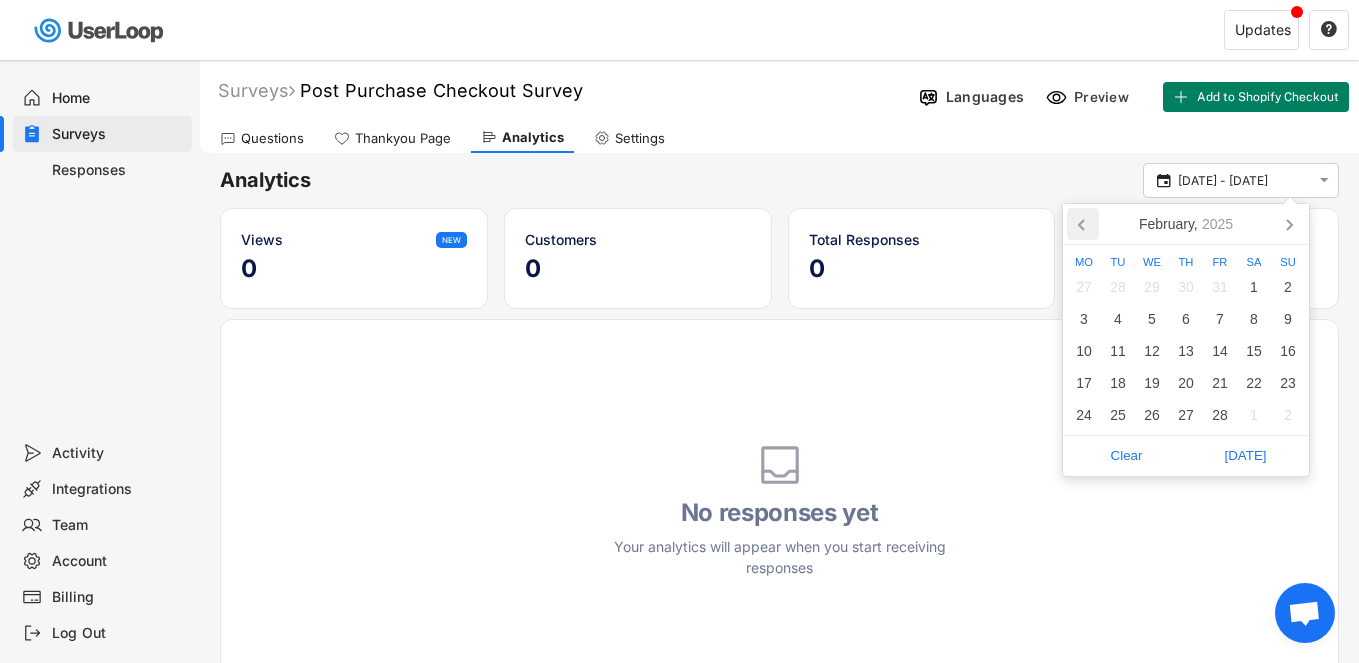 click 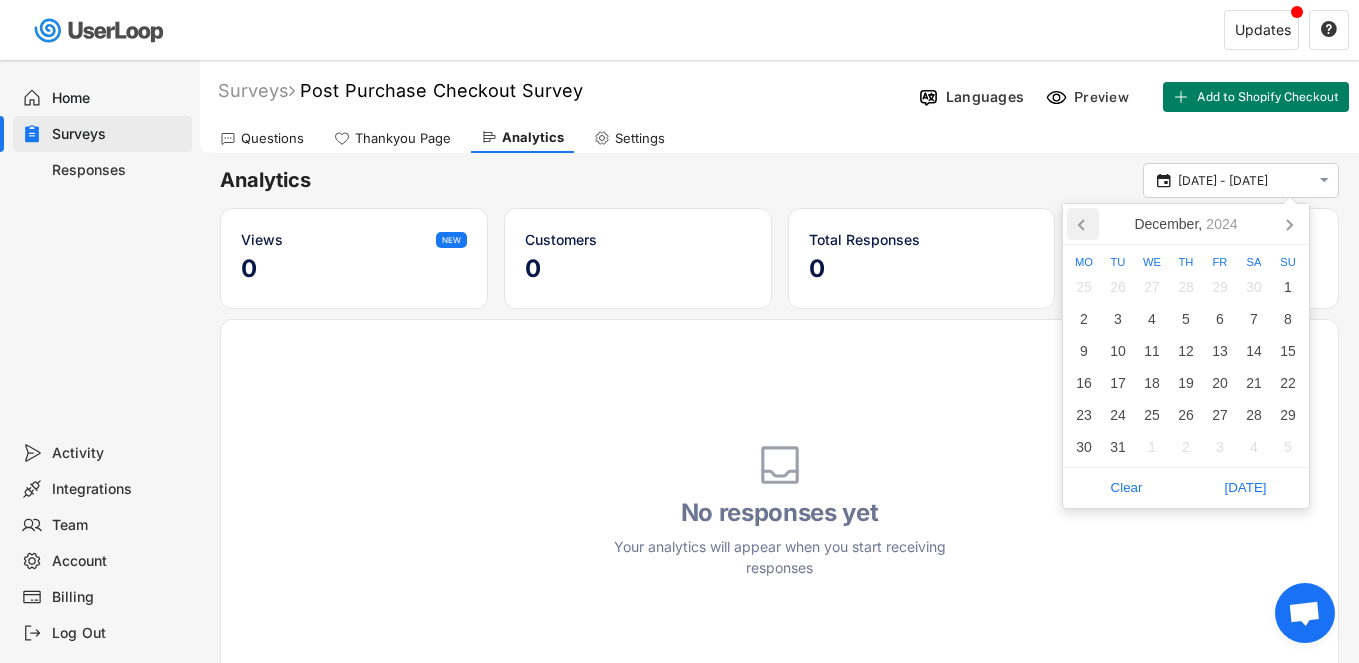 click 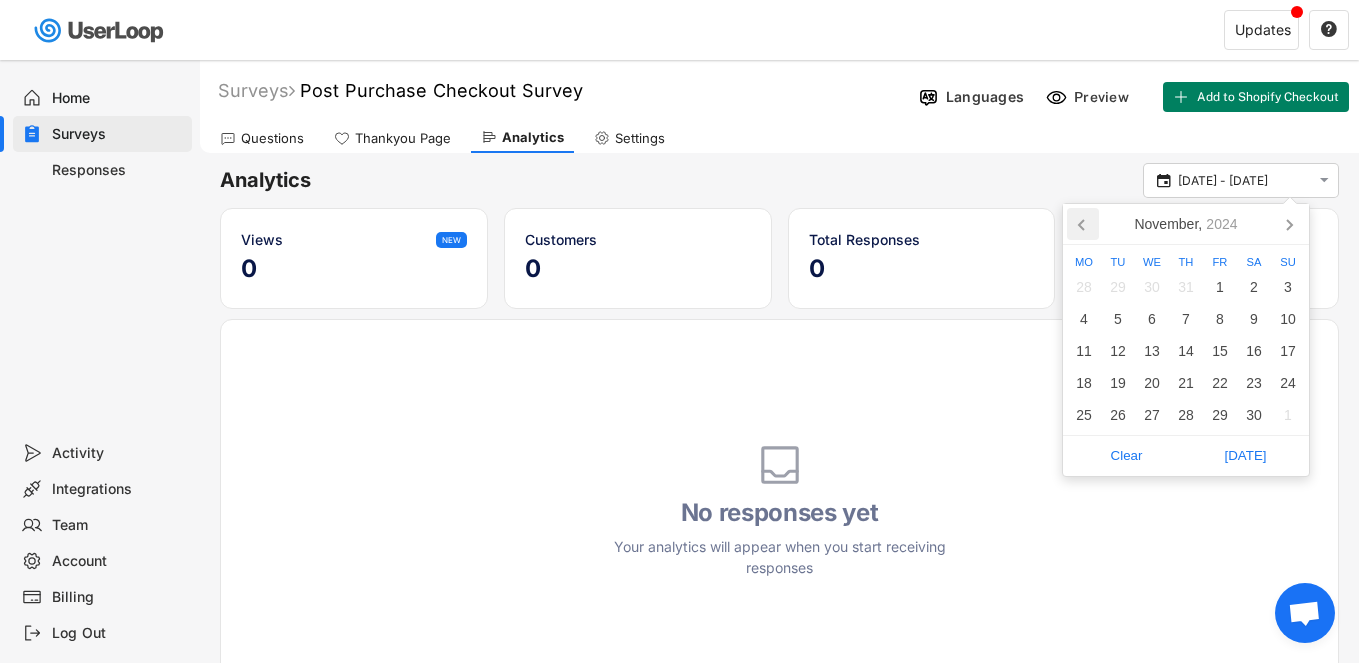 click 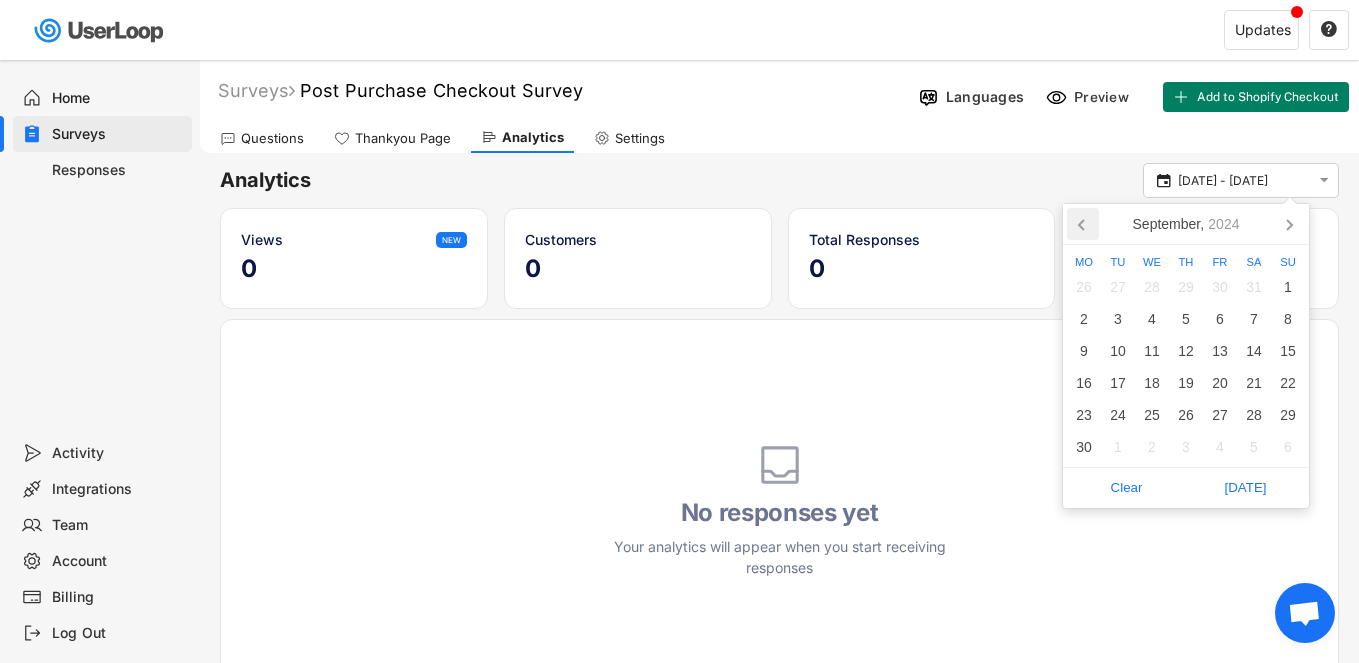 click 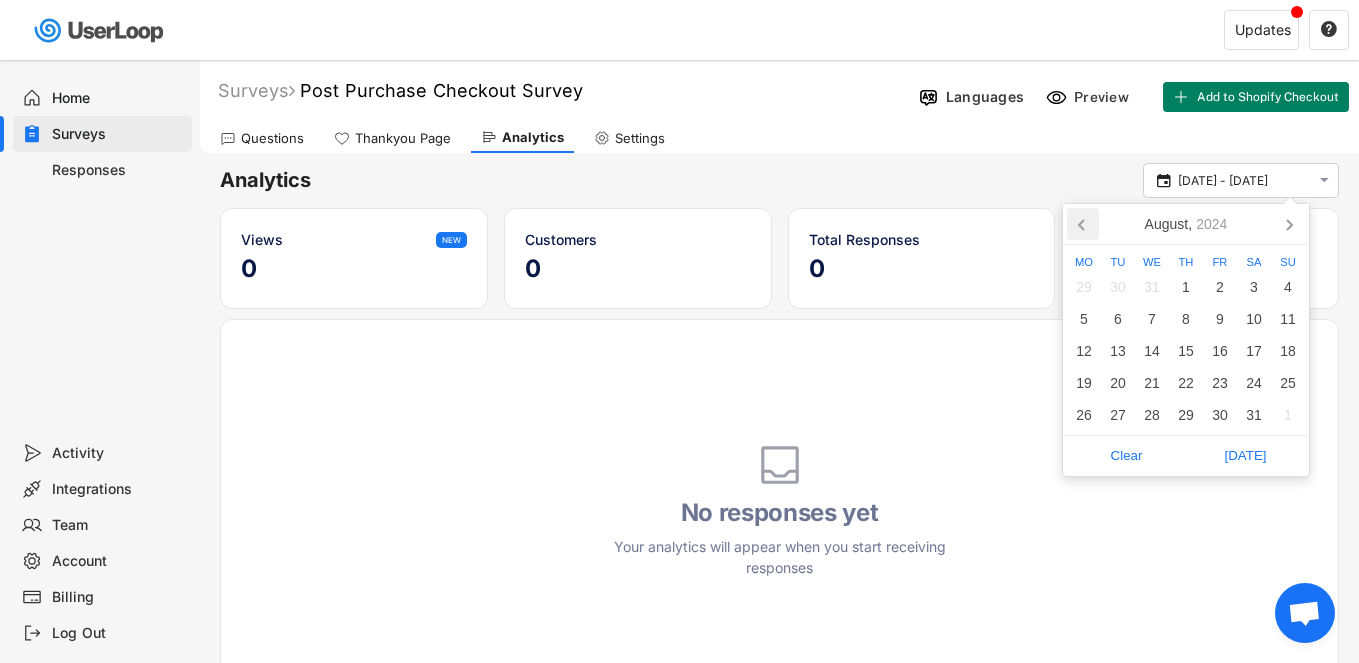 click 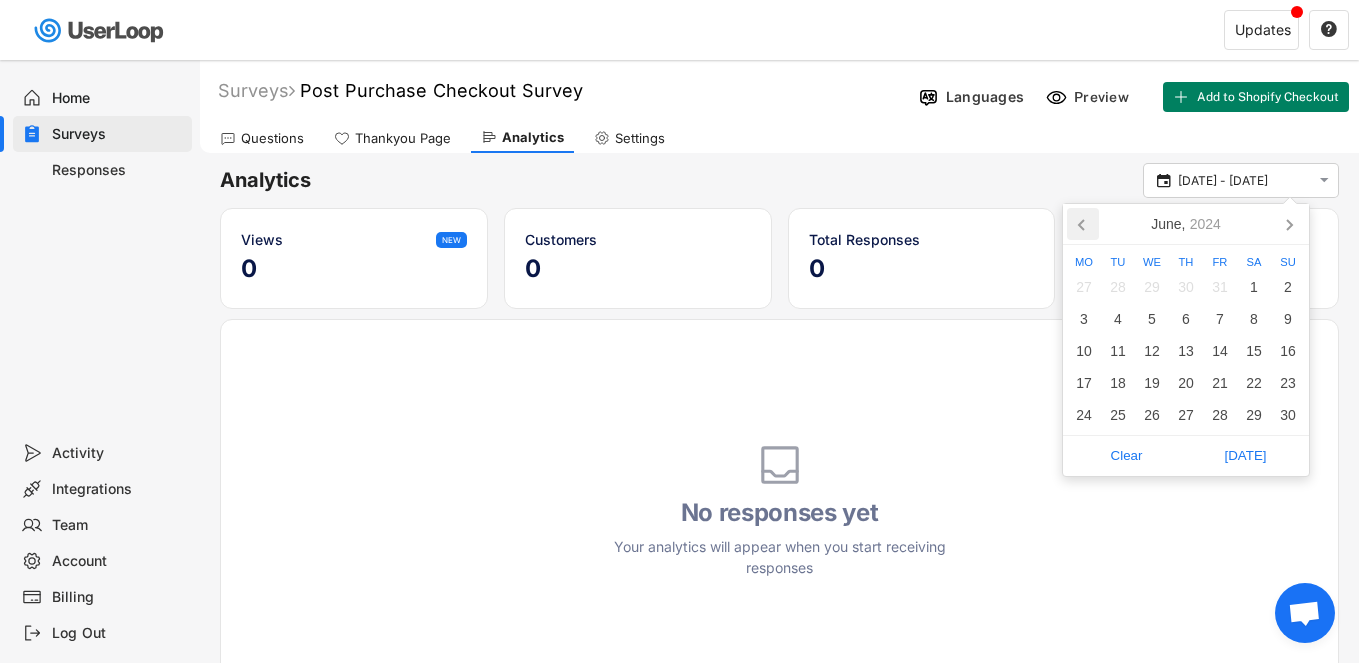 click 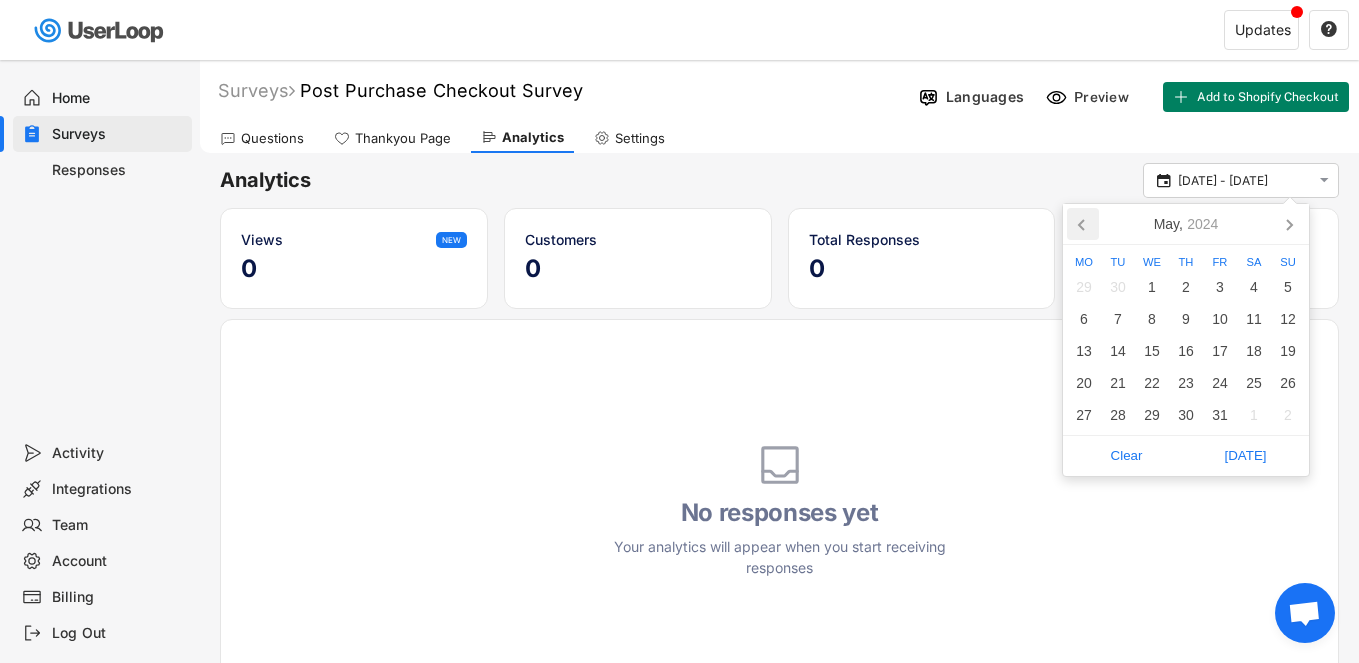click 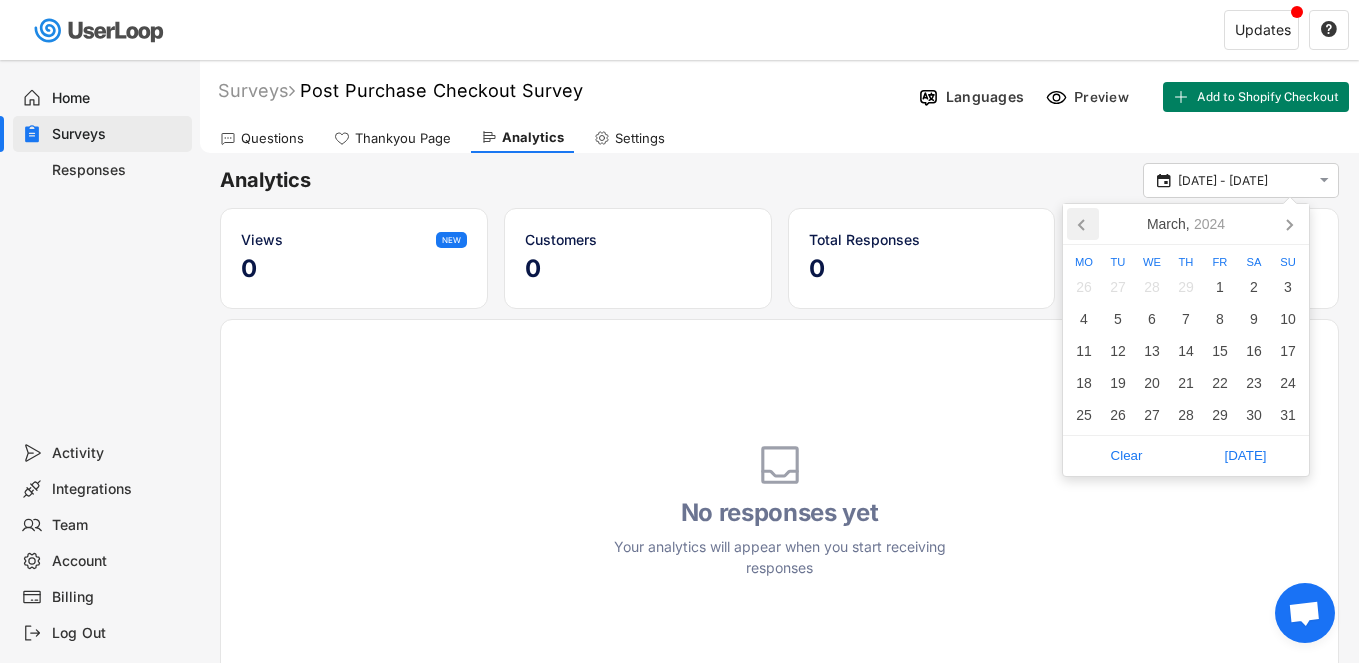 click 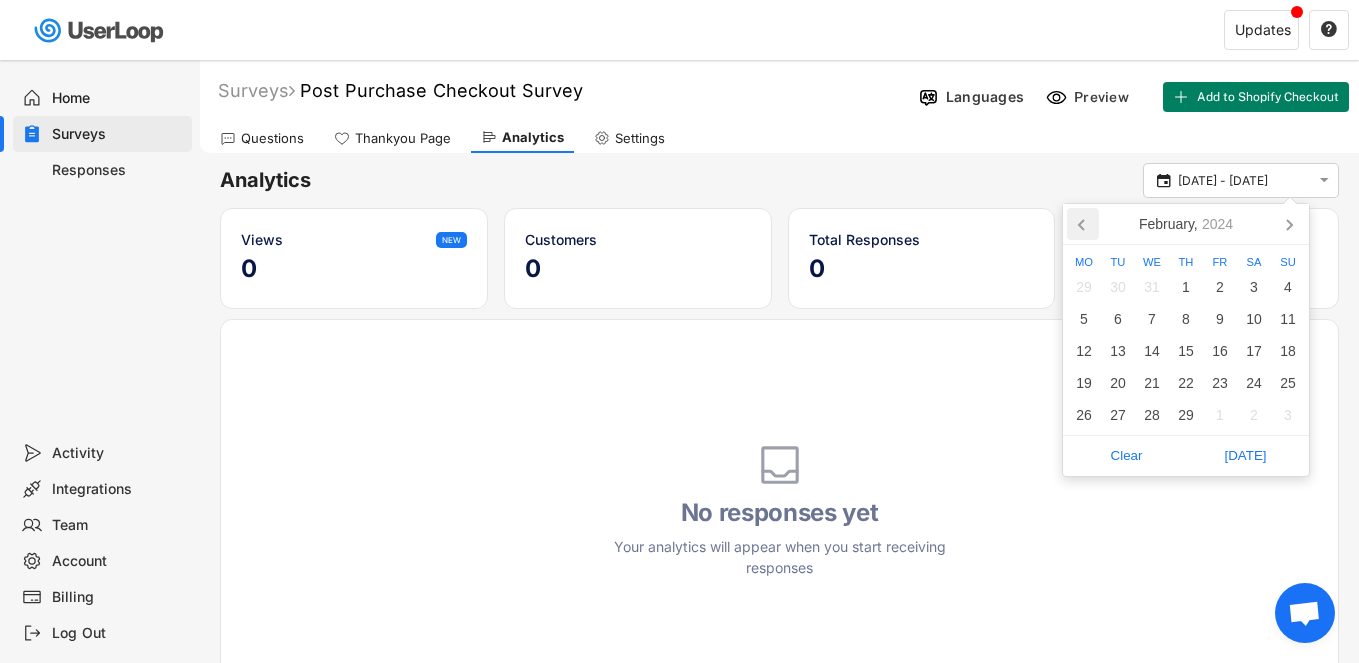 click 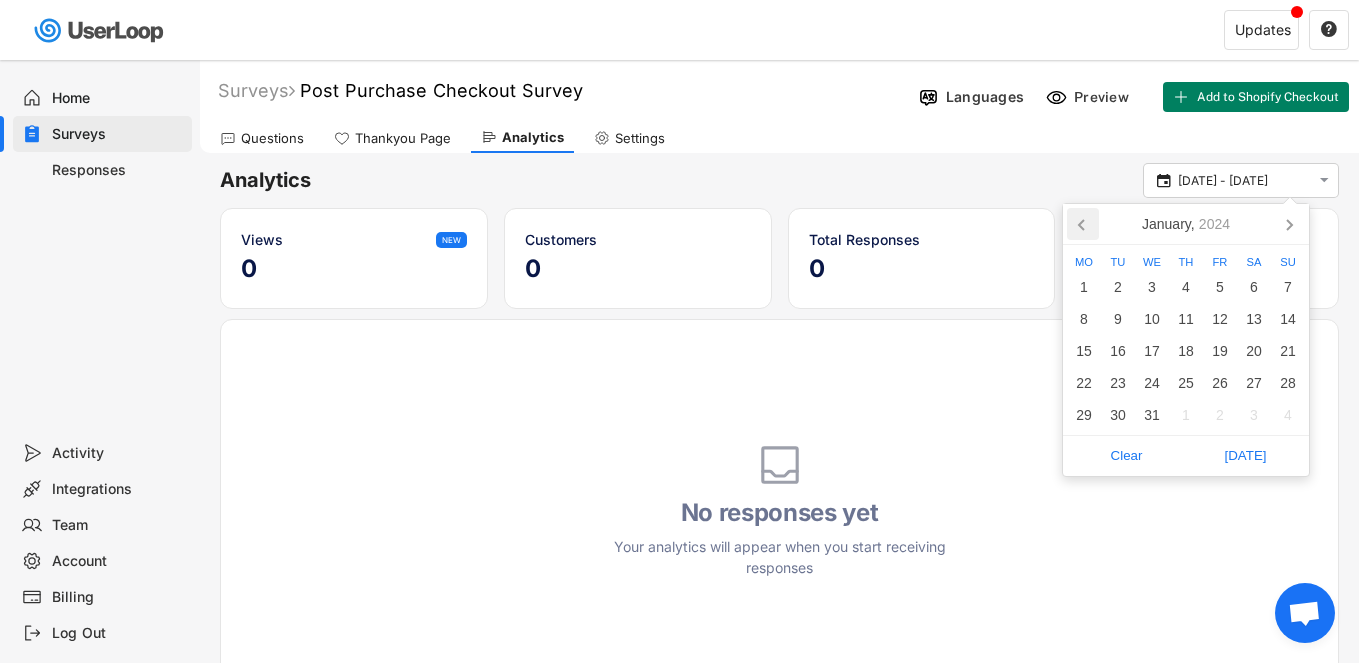 click 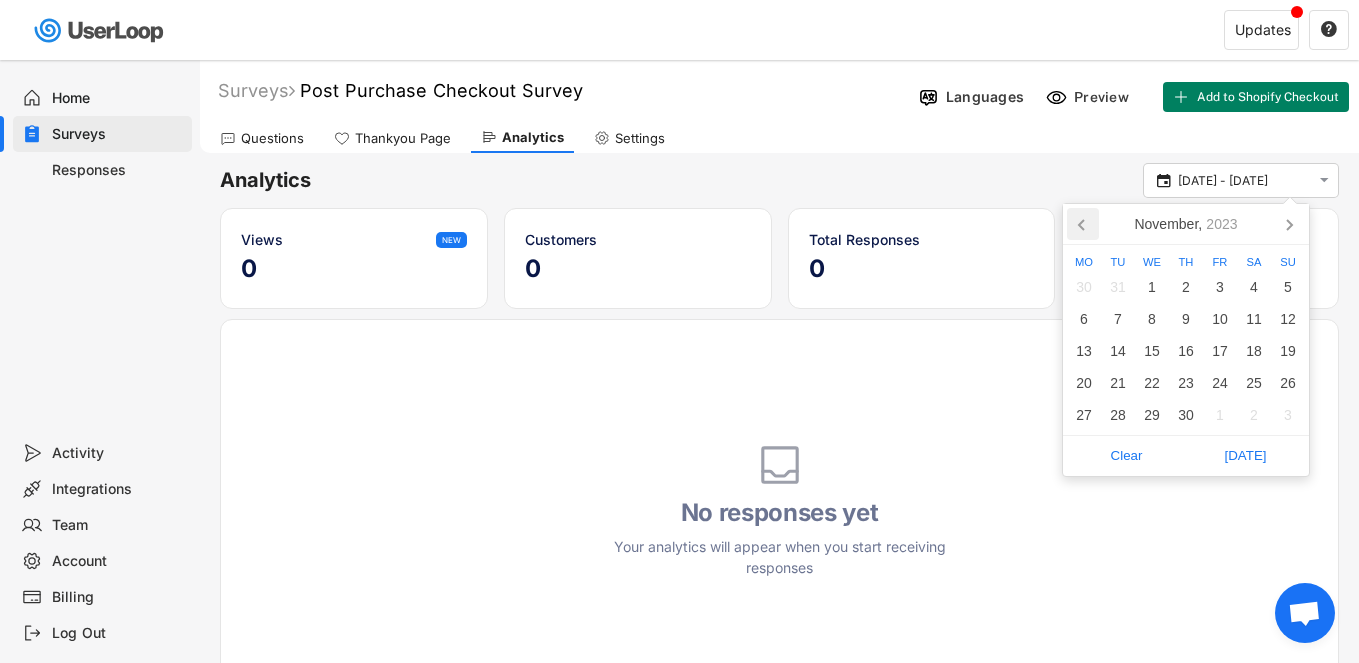 click 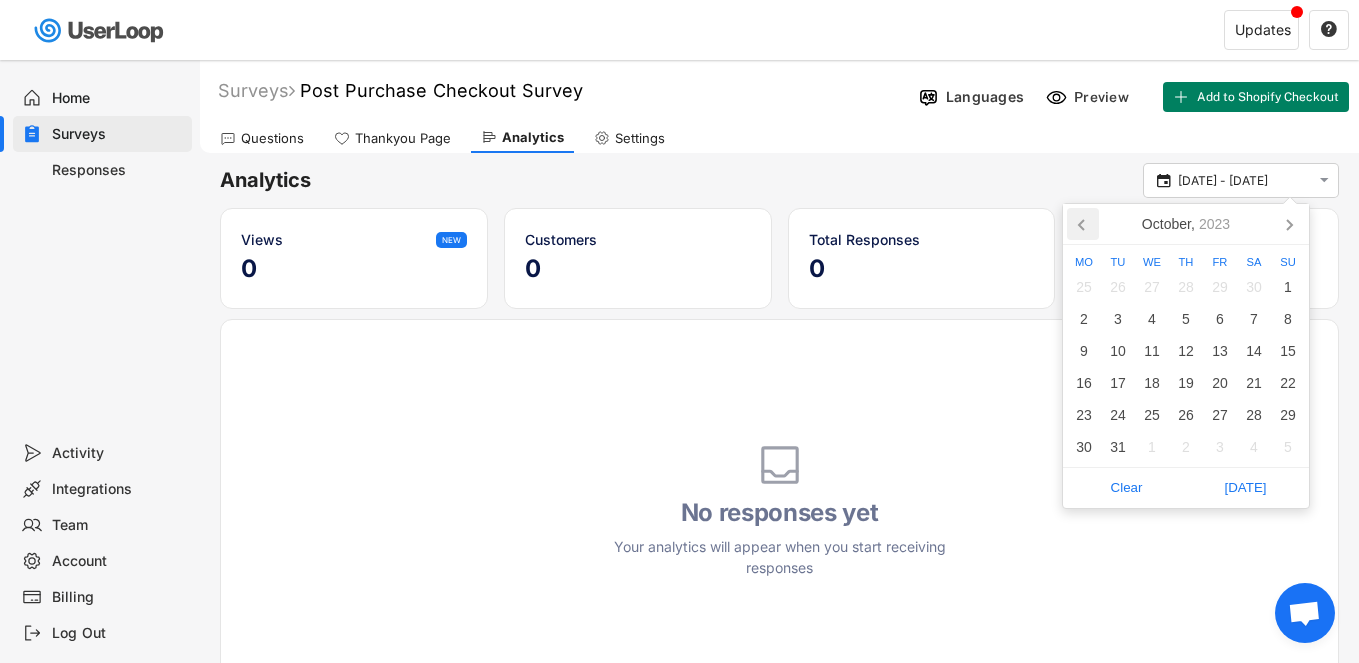 click 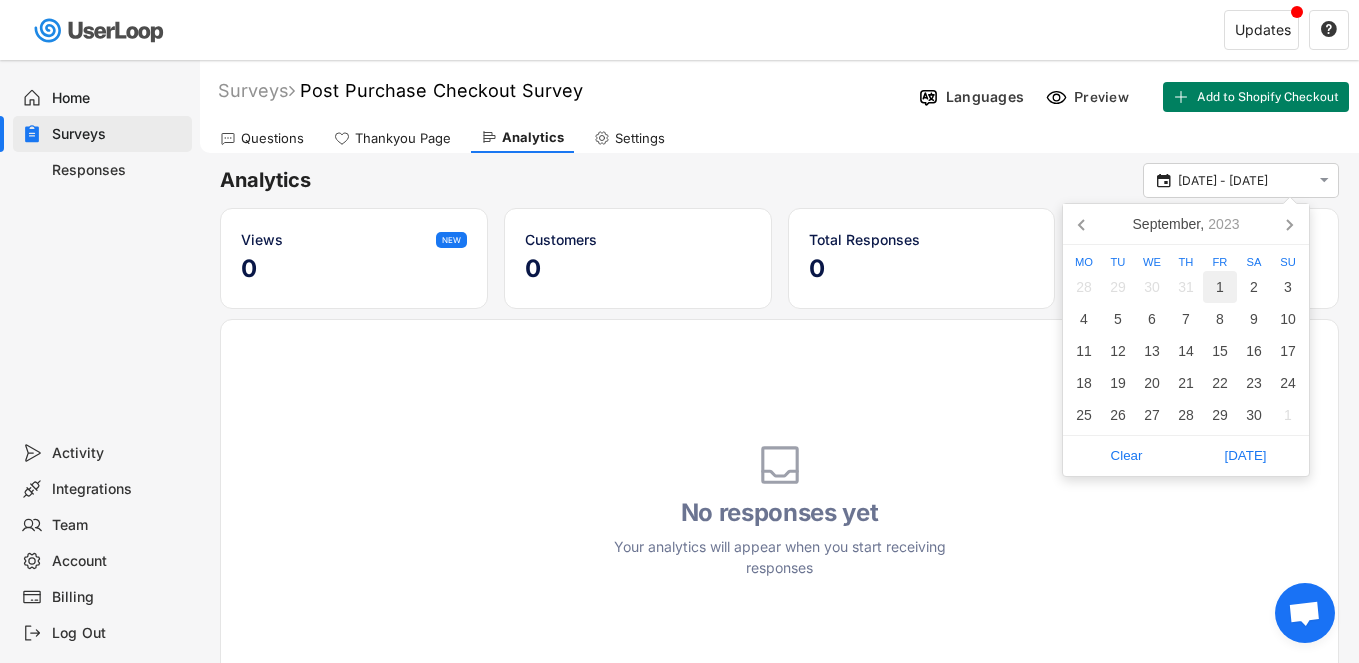 click on "1" at bounding box center (1220, 287) 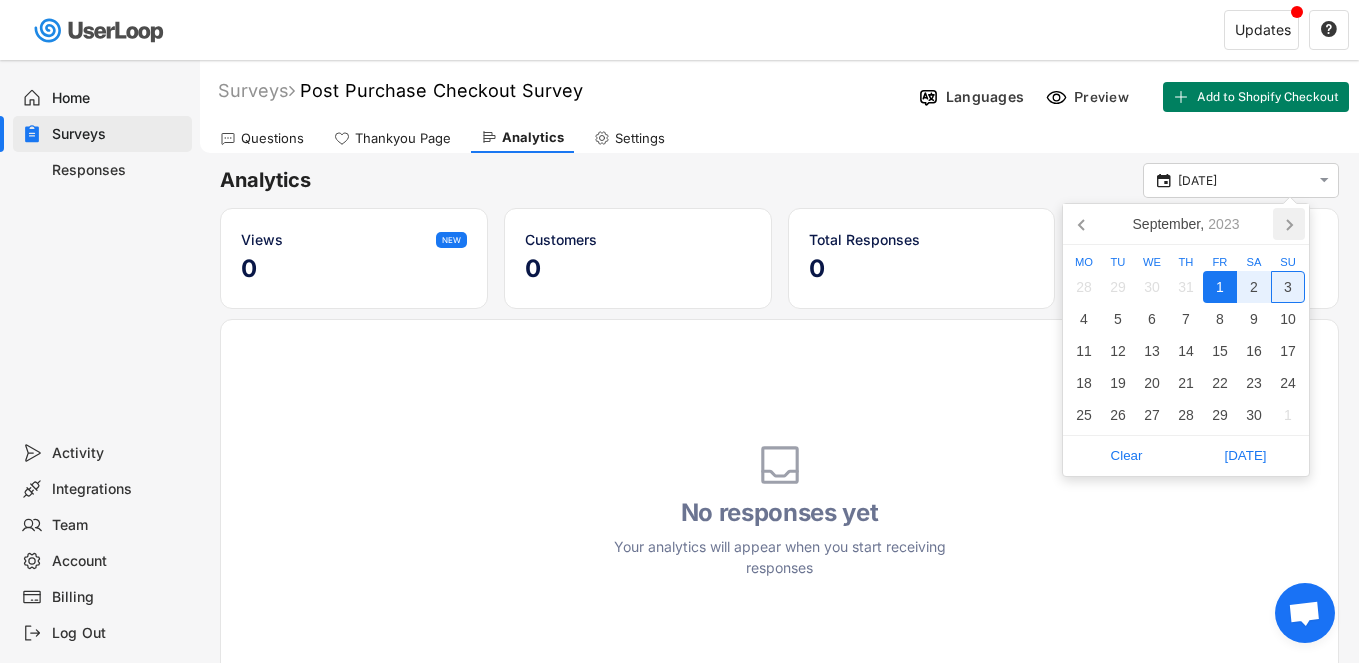 click 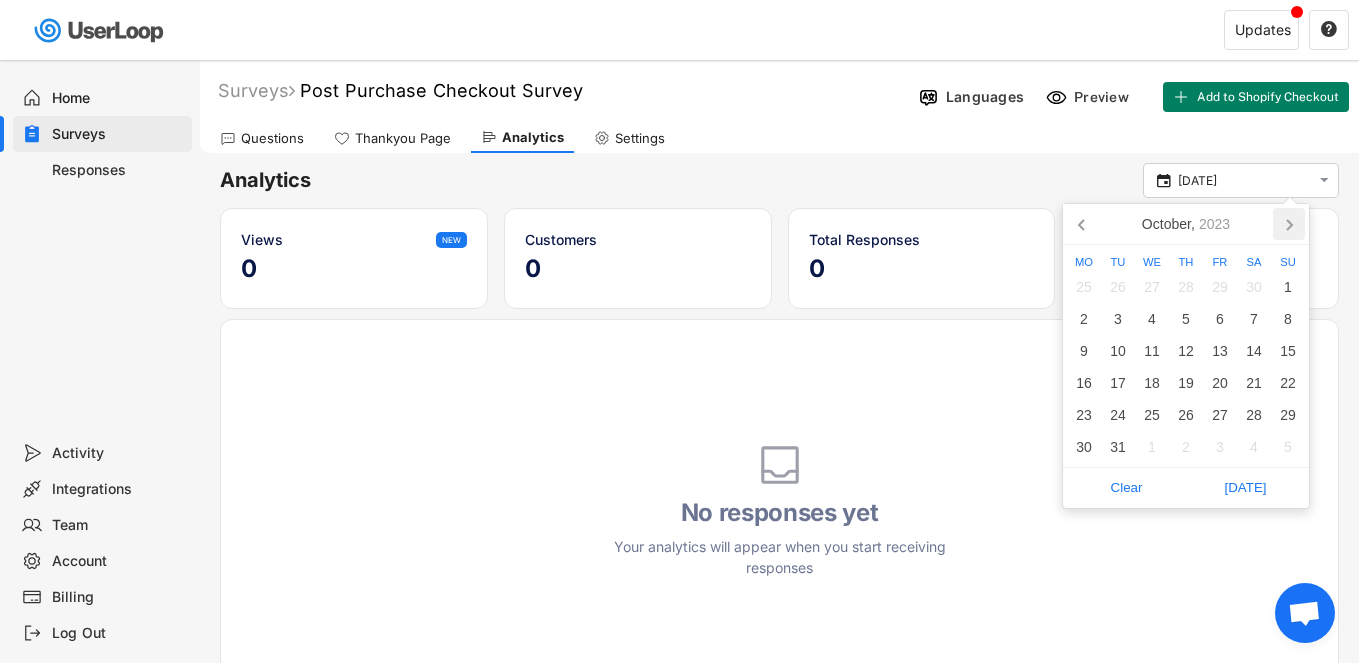 click 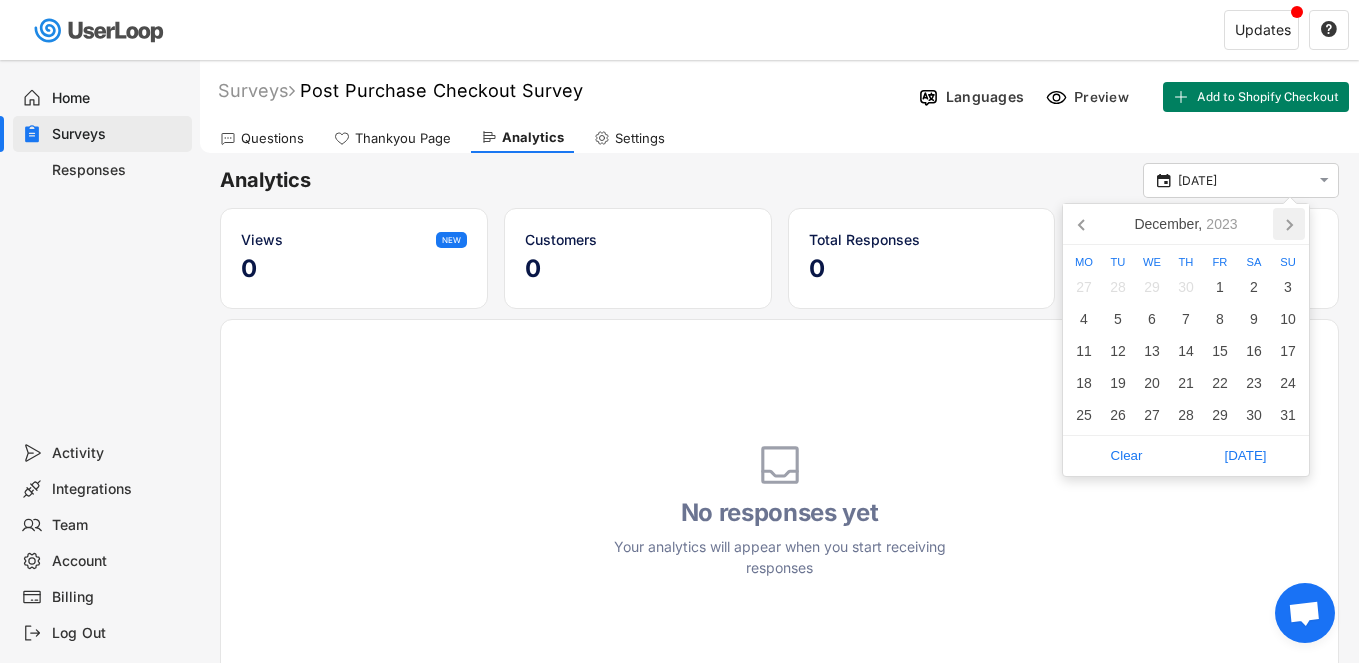 click 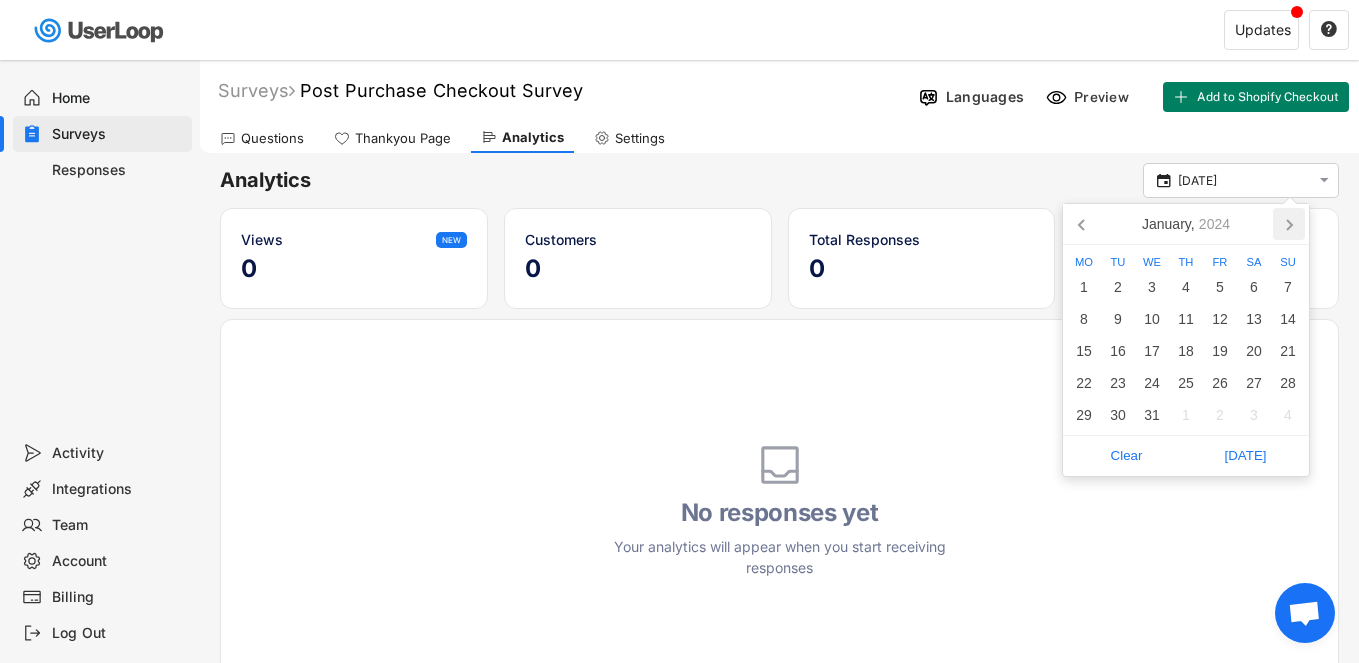 click 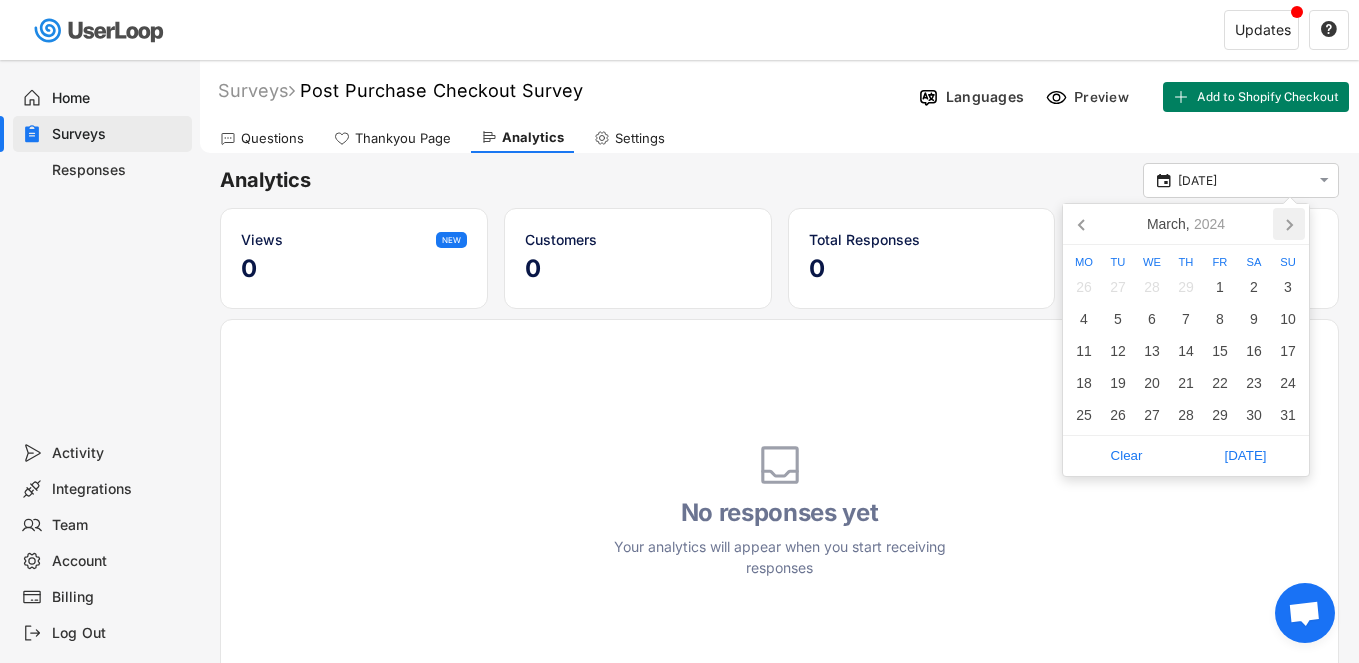 click 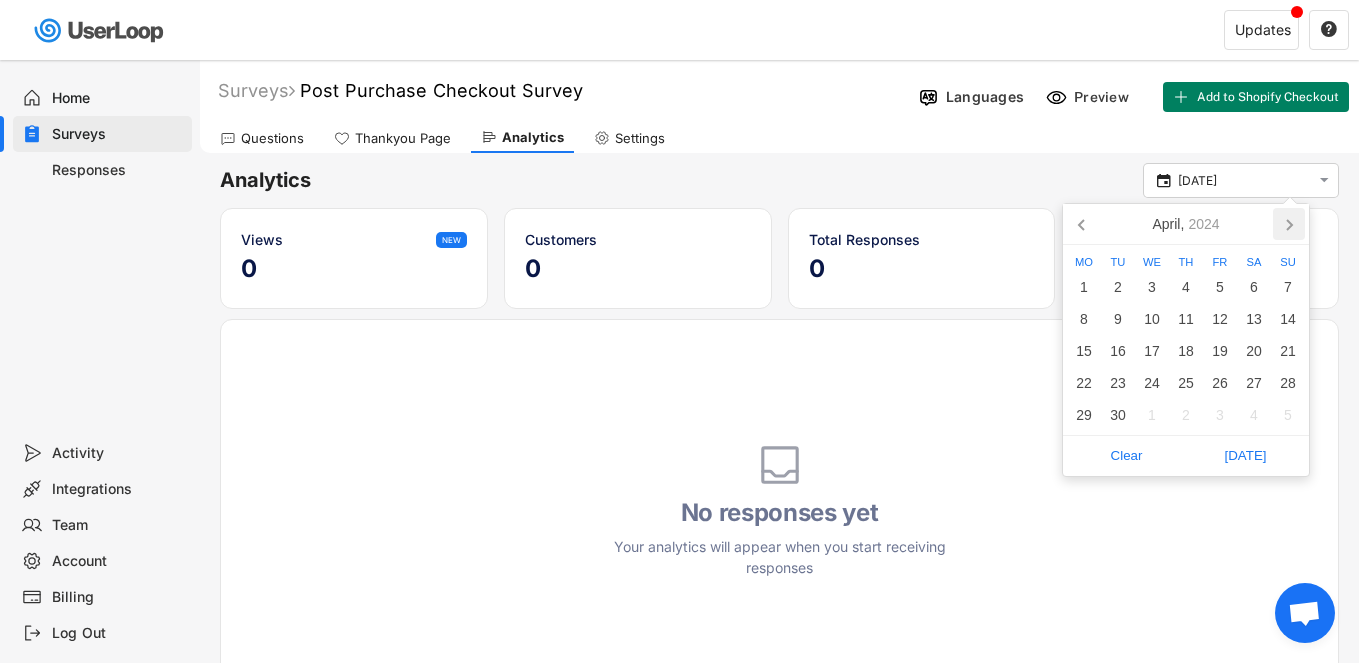 click 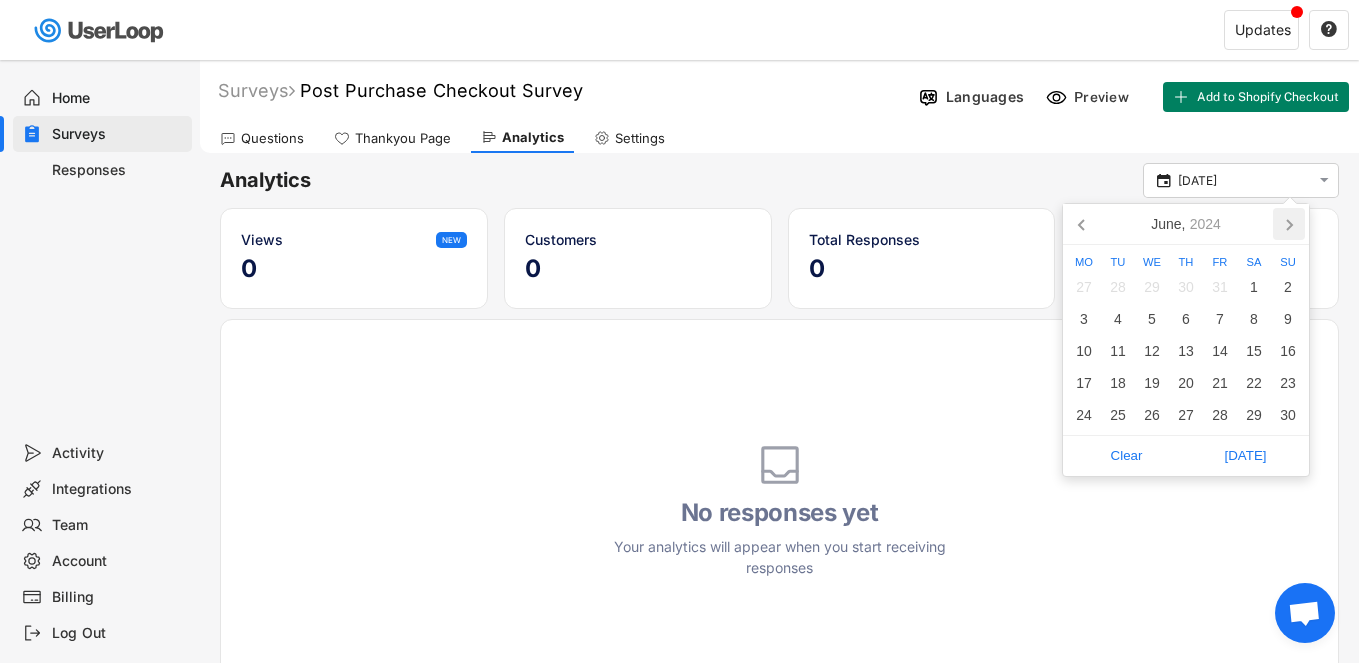click 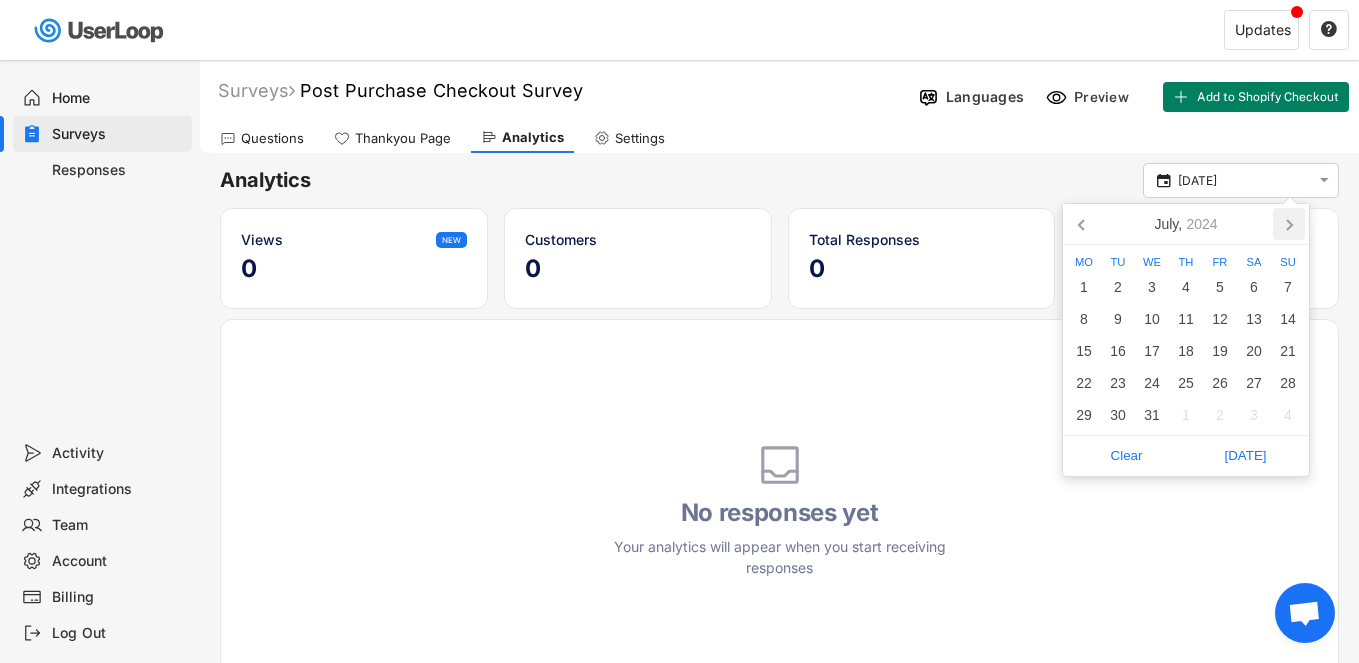 click 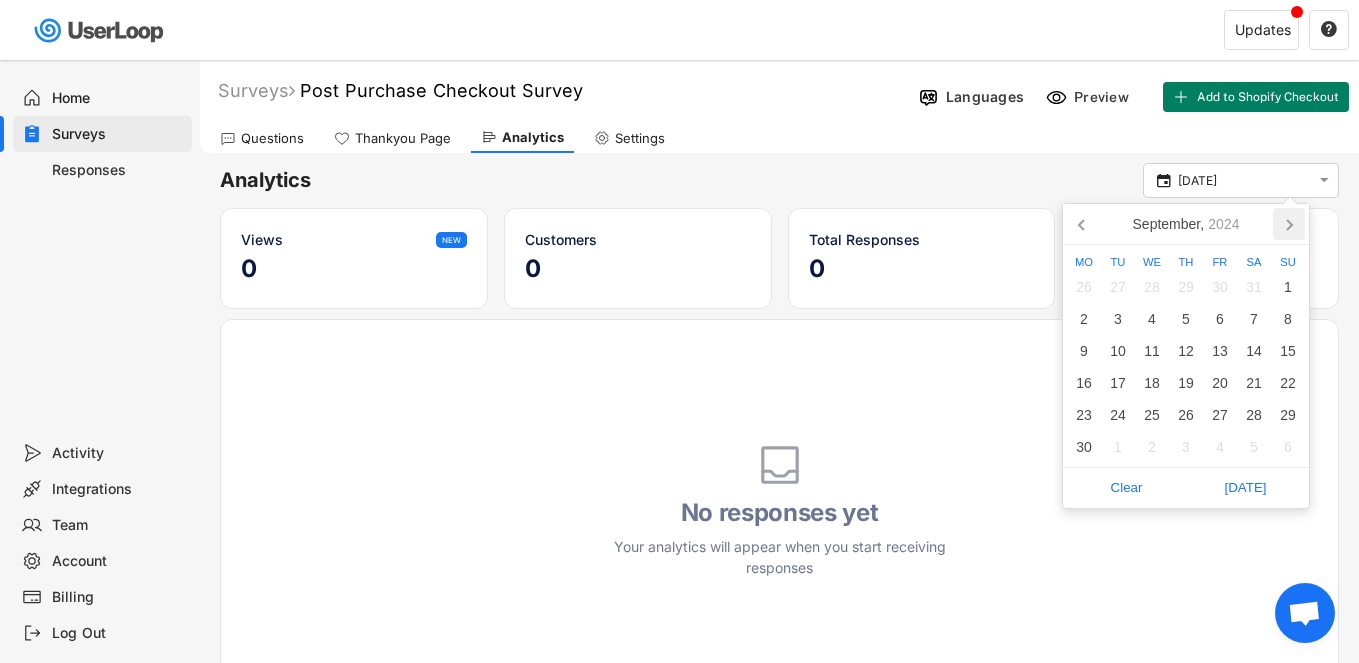 click 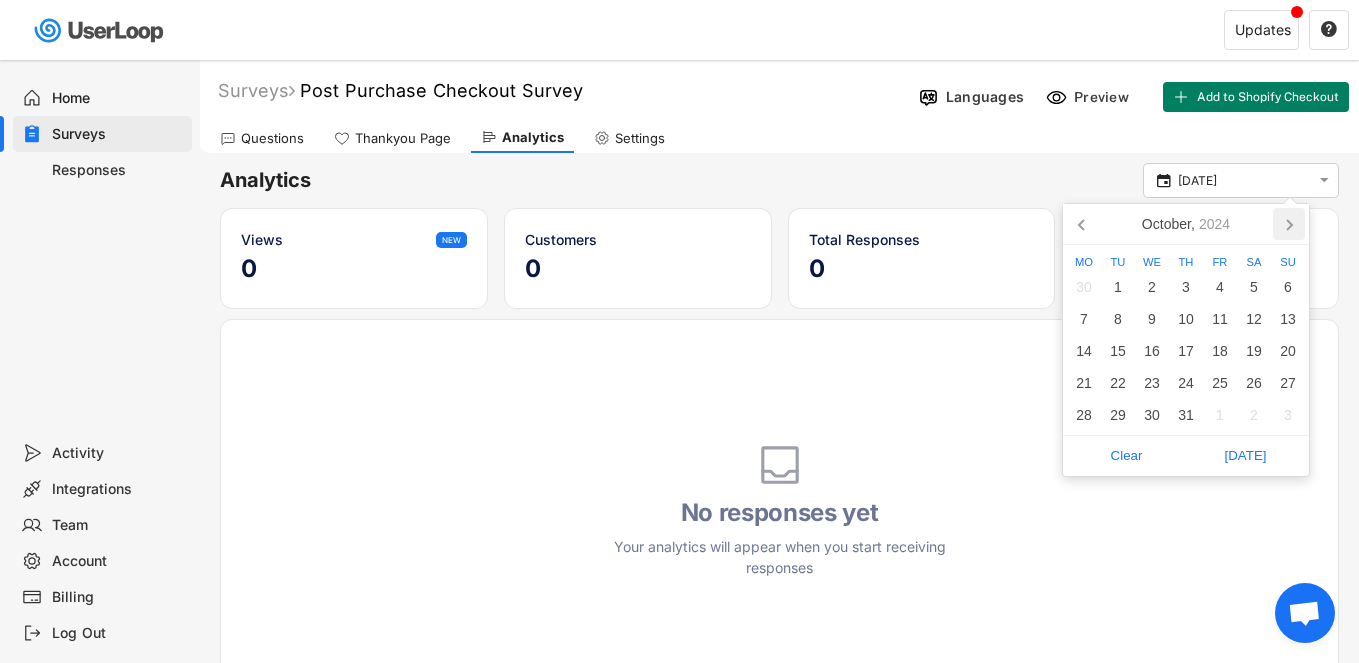 click 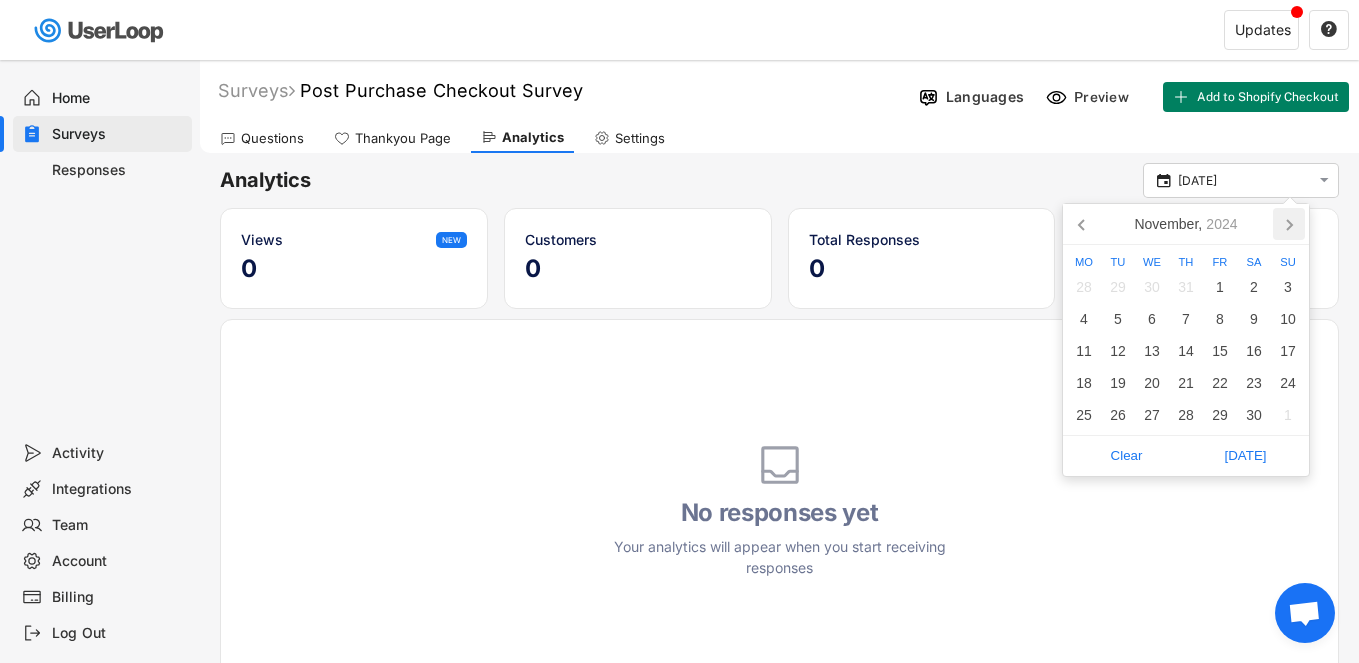 click 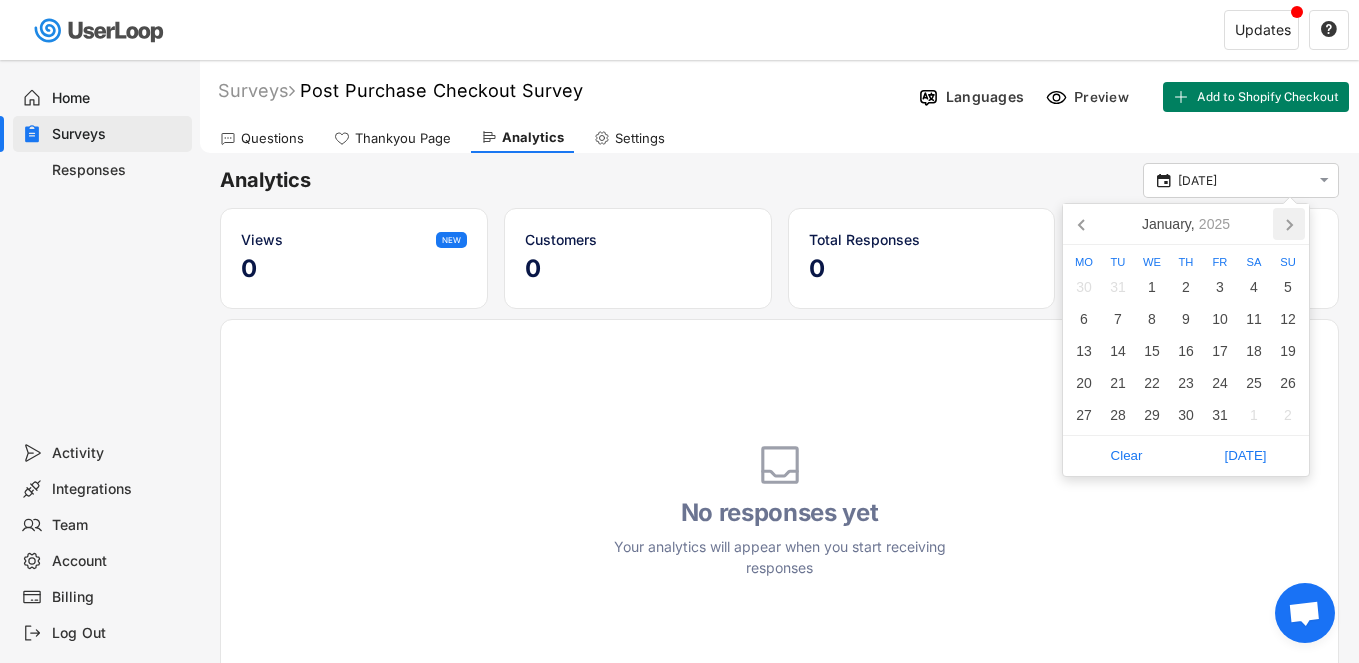 click 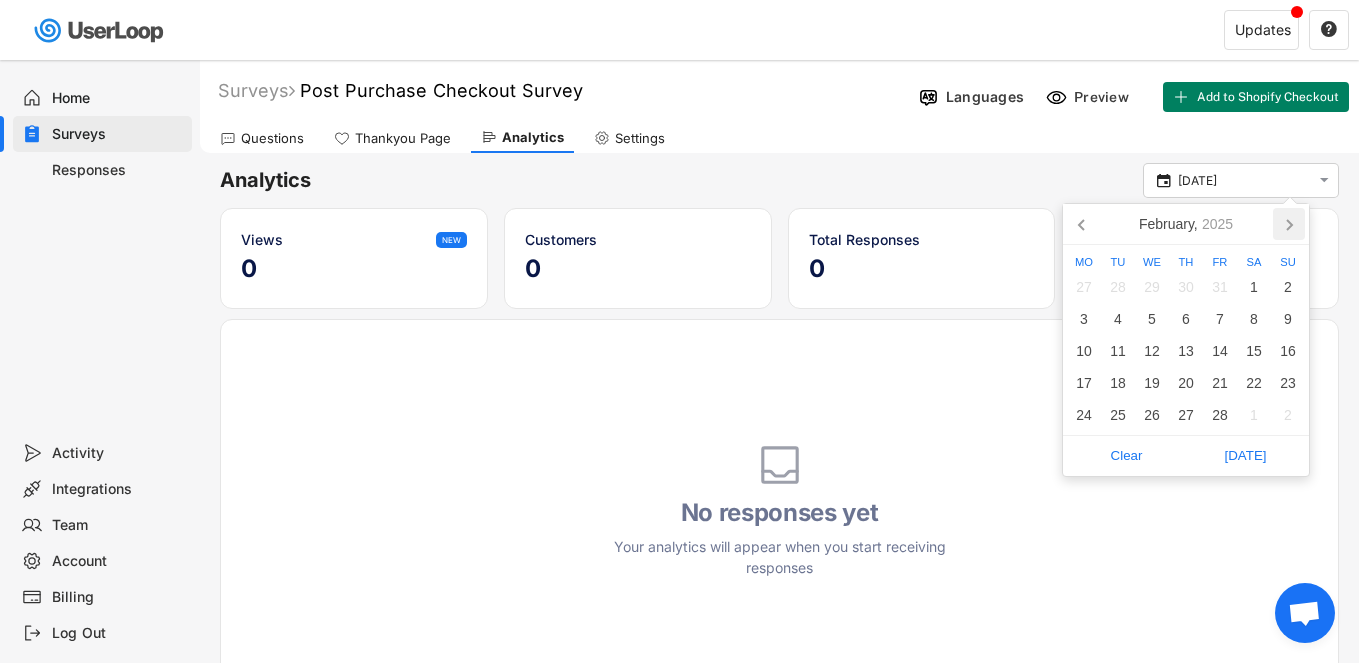 click 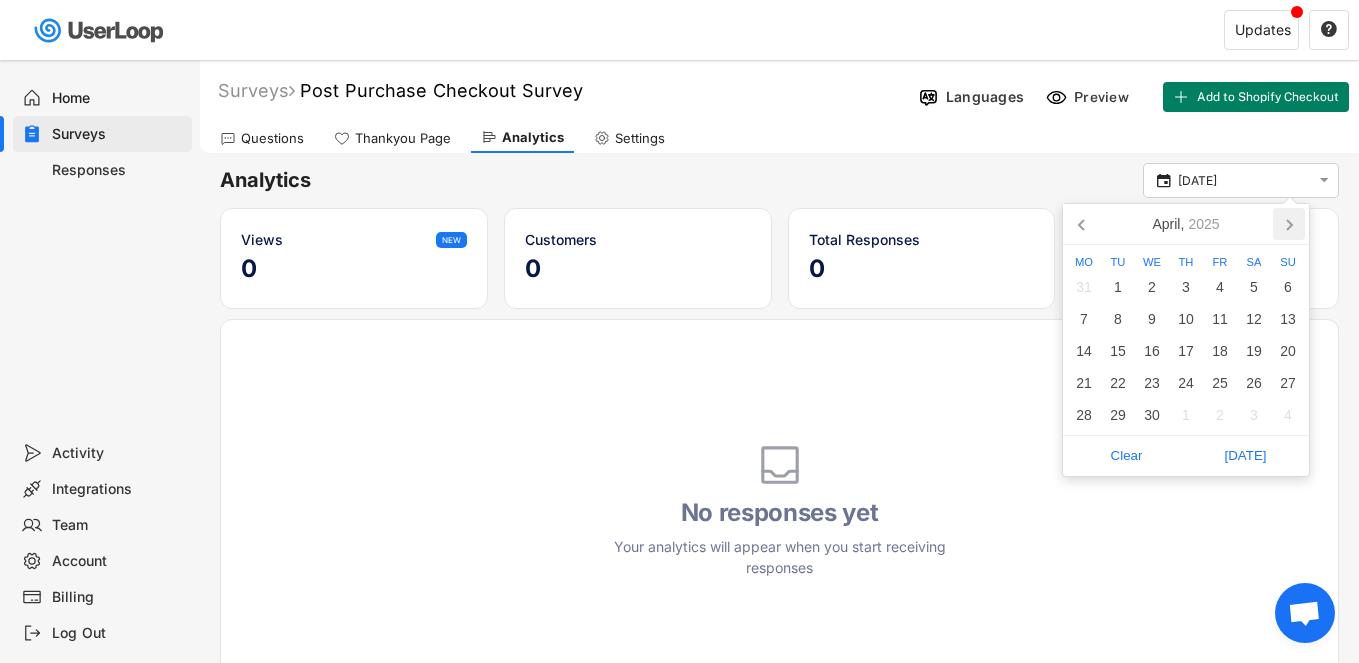click 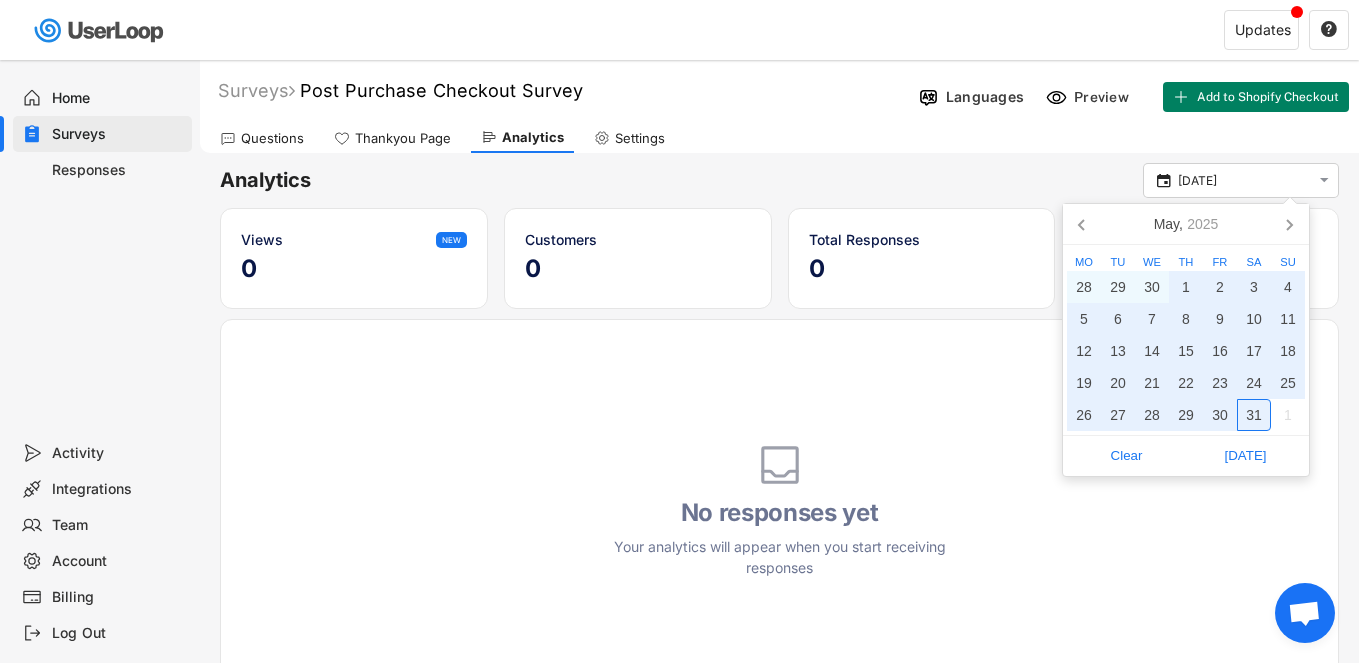 click on "31" at bounding box center (1254, 415) 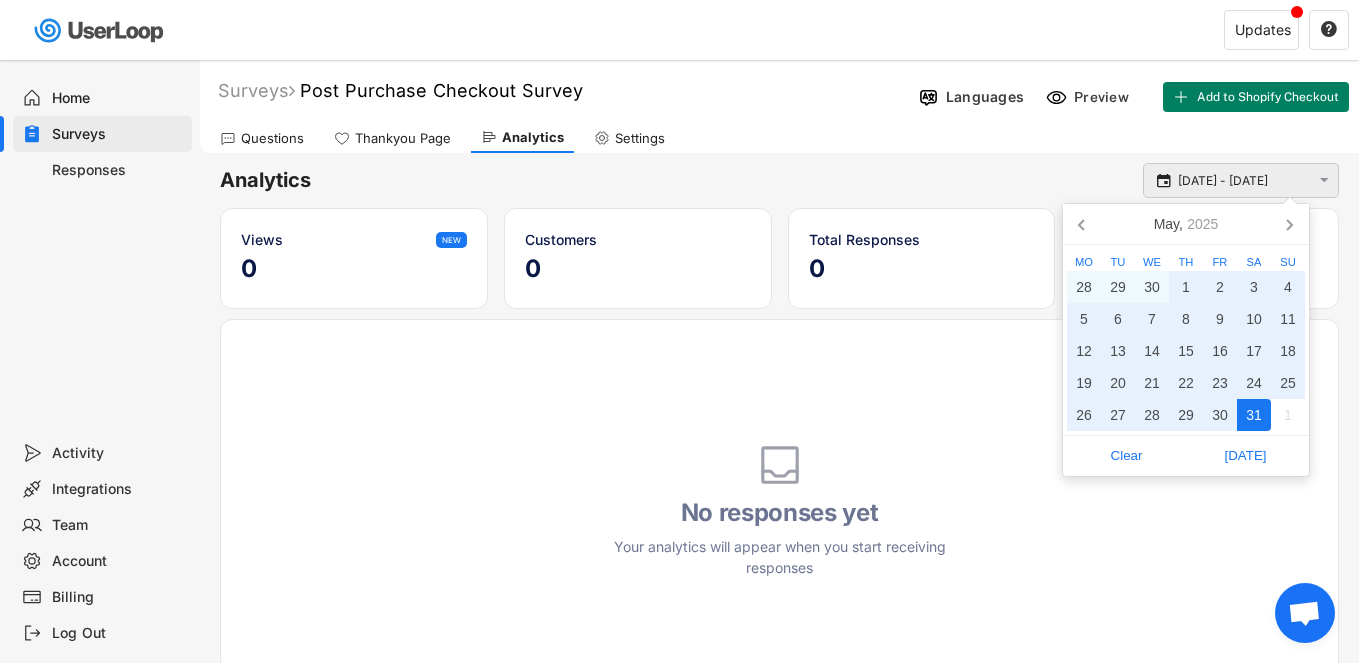 click on "[DATE] - [DATE]" at bounding box center [1244, 181] 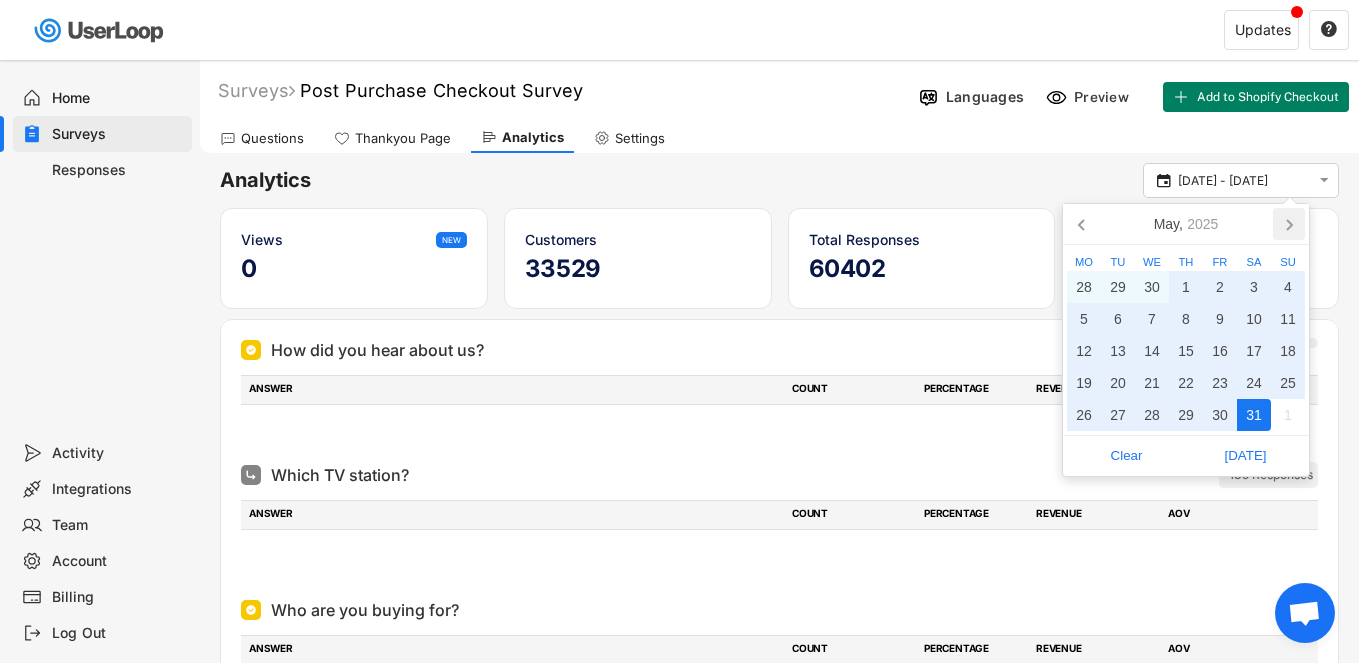 click 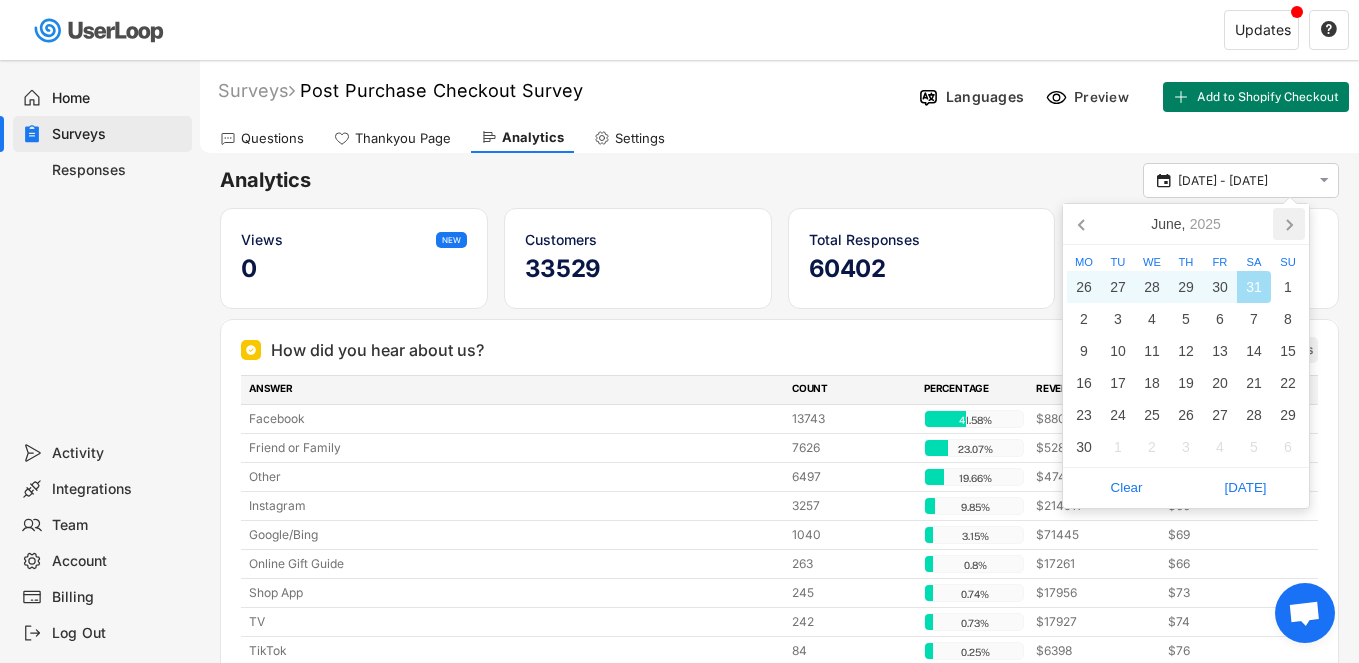 click 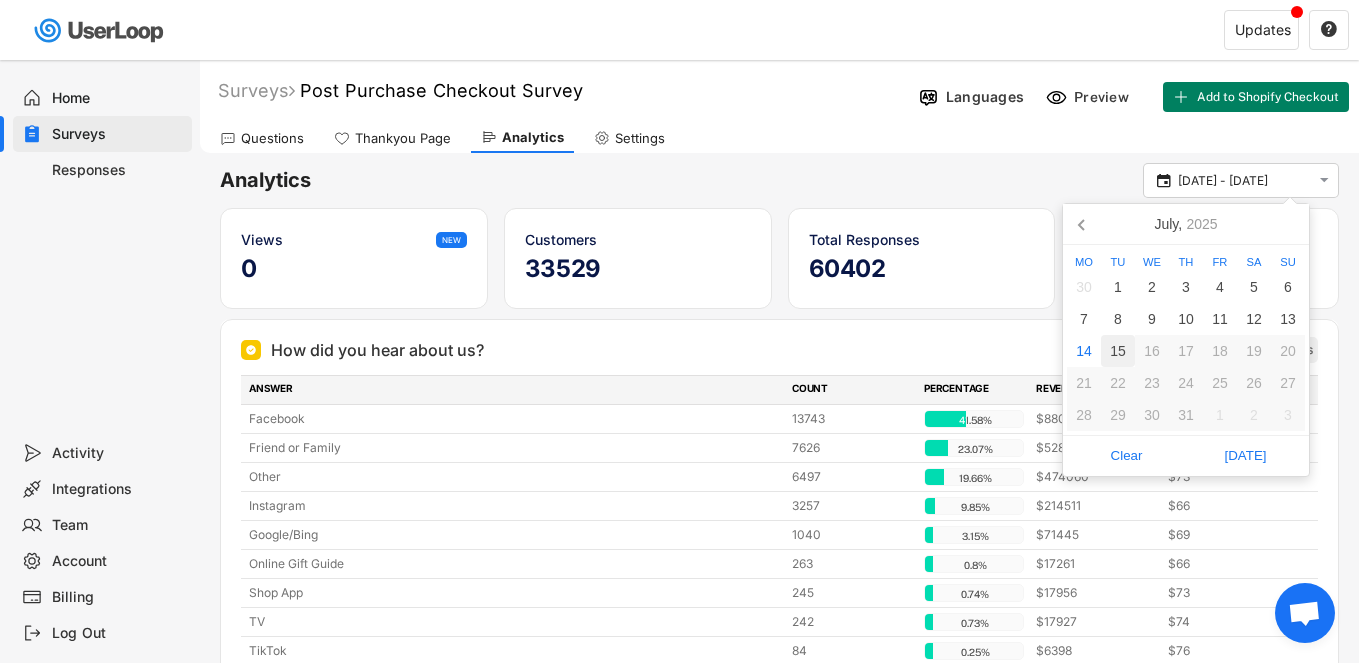 click on "15" at bounding box center [1118, 351] 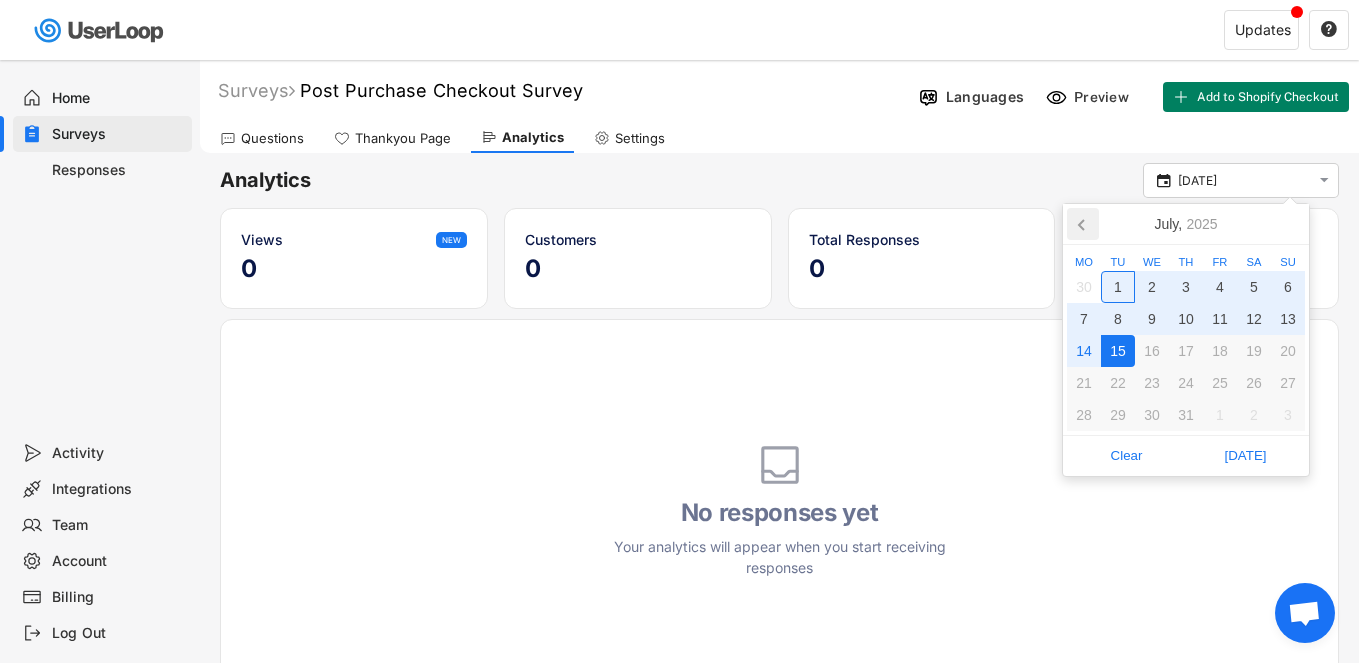 click 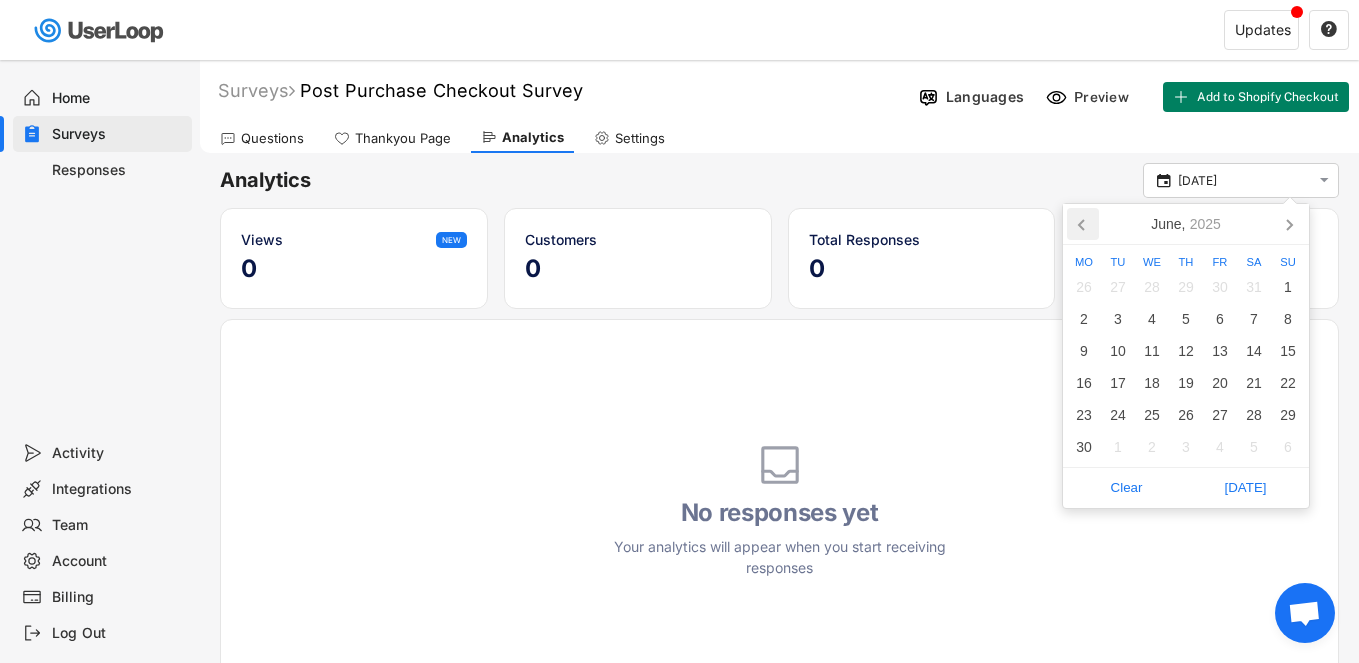 click 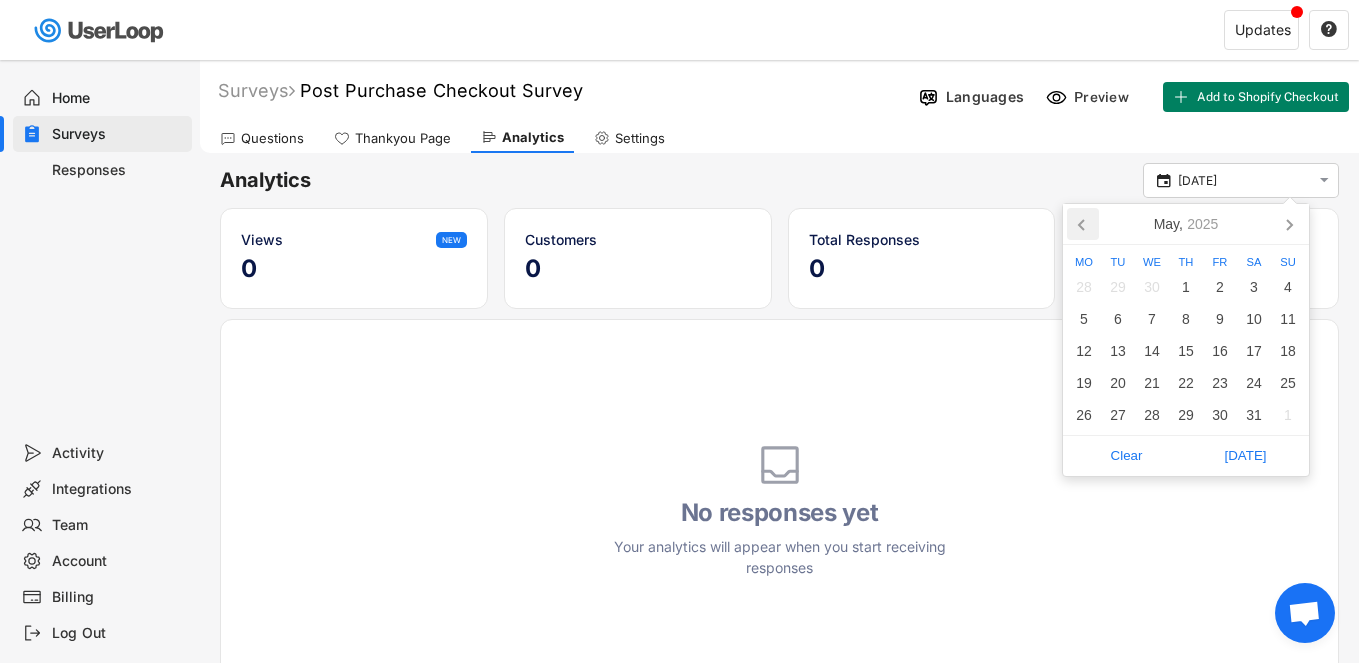 click 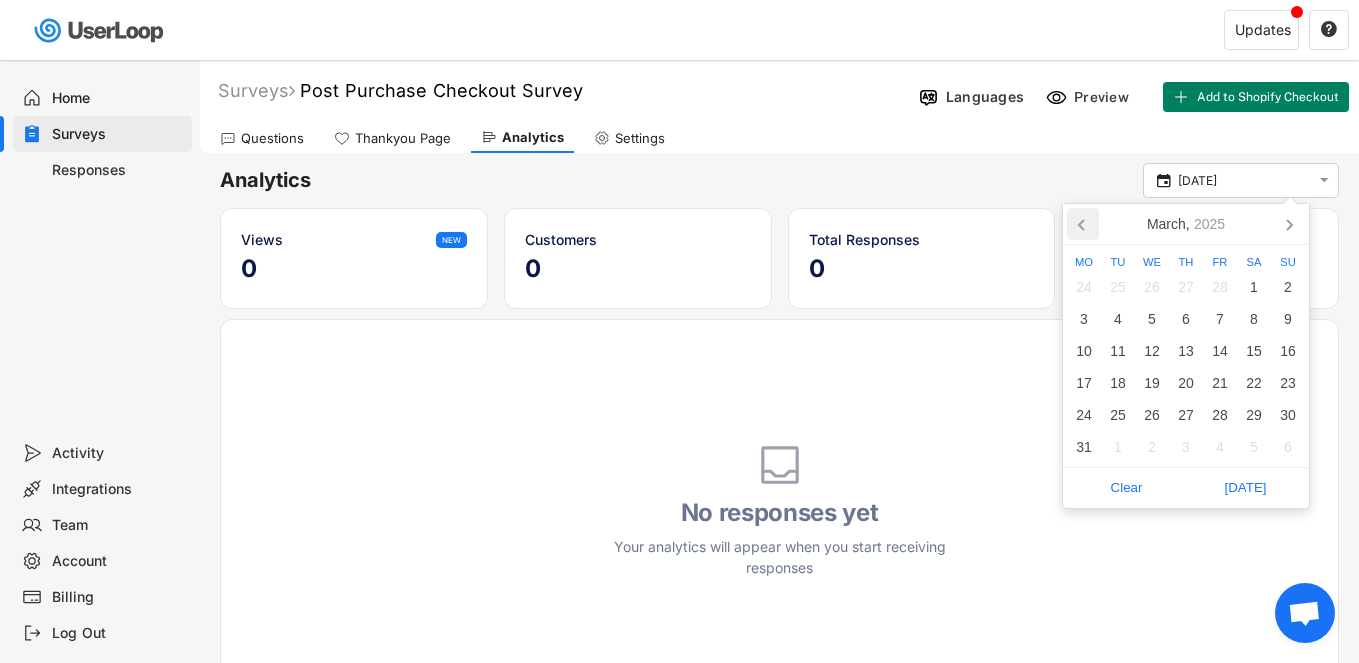 click 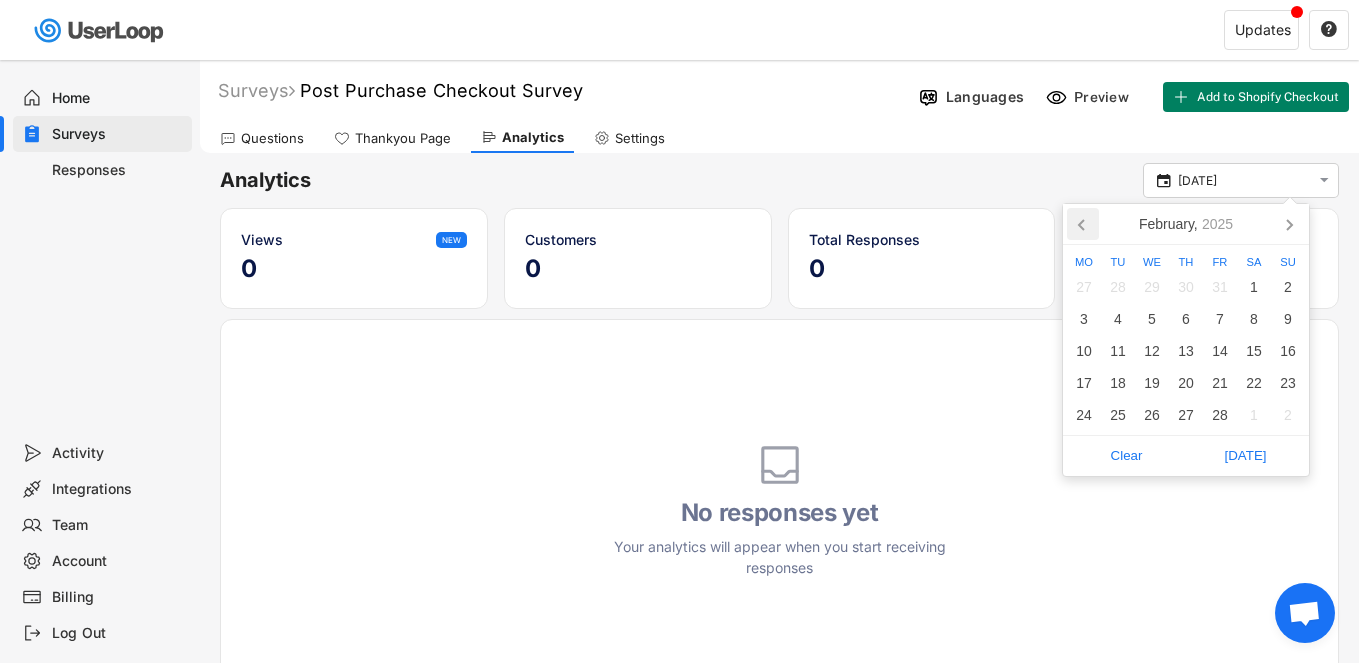 click 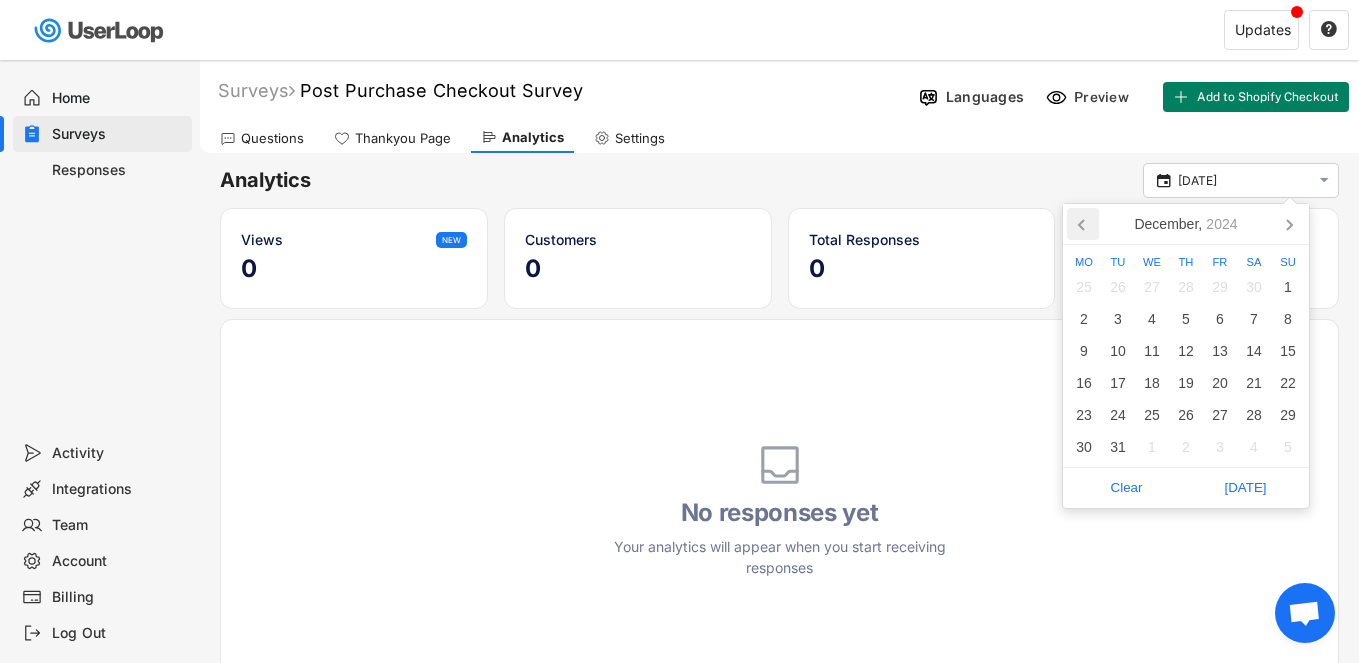 click 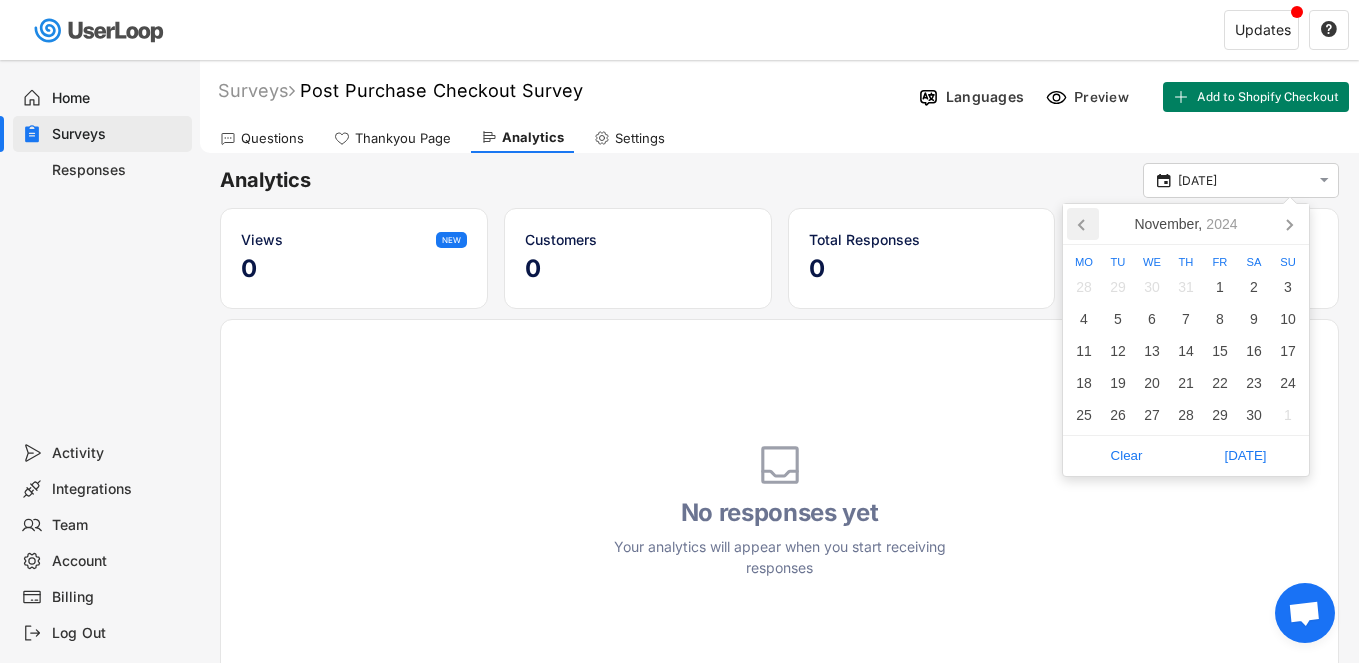 click 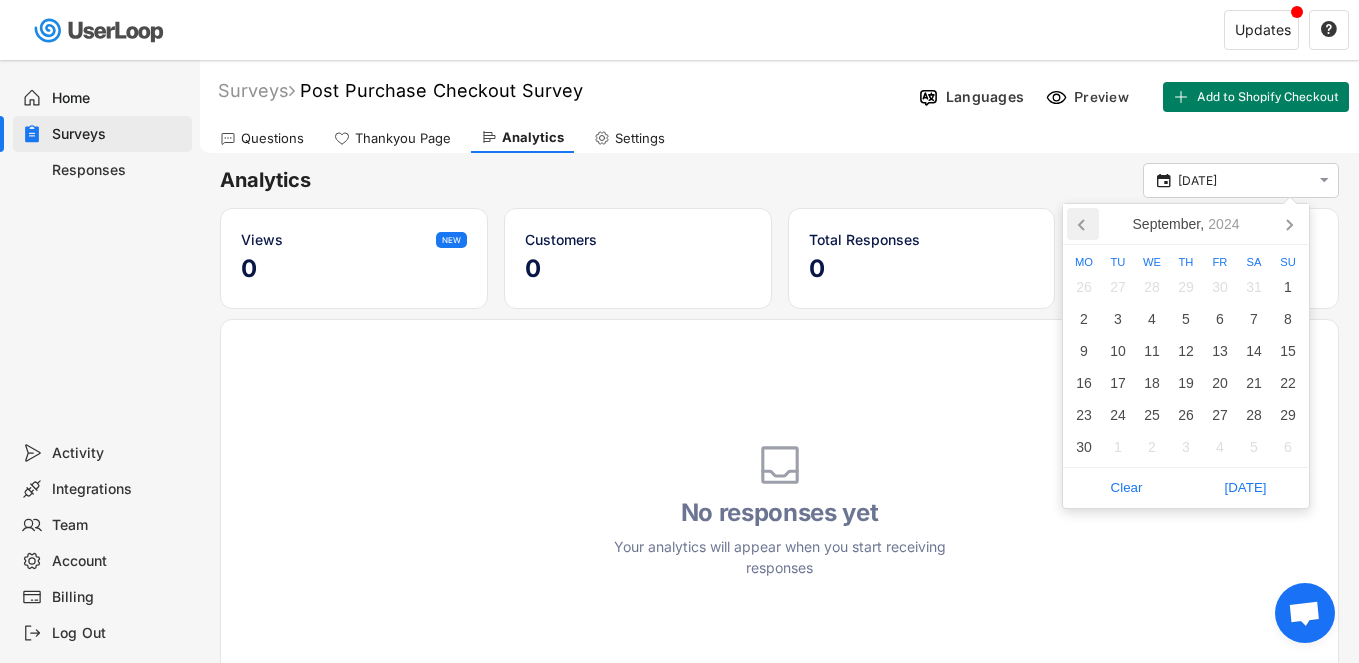 click 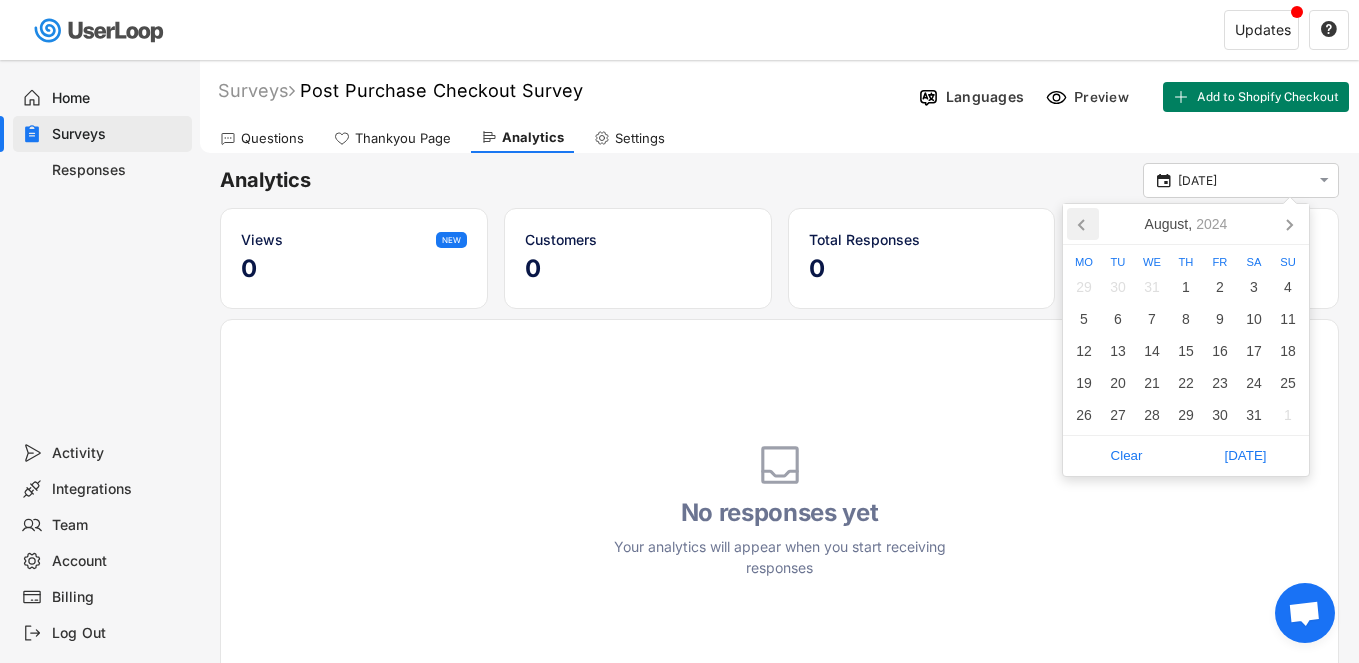 click 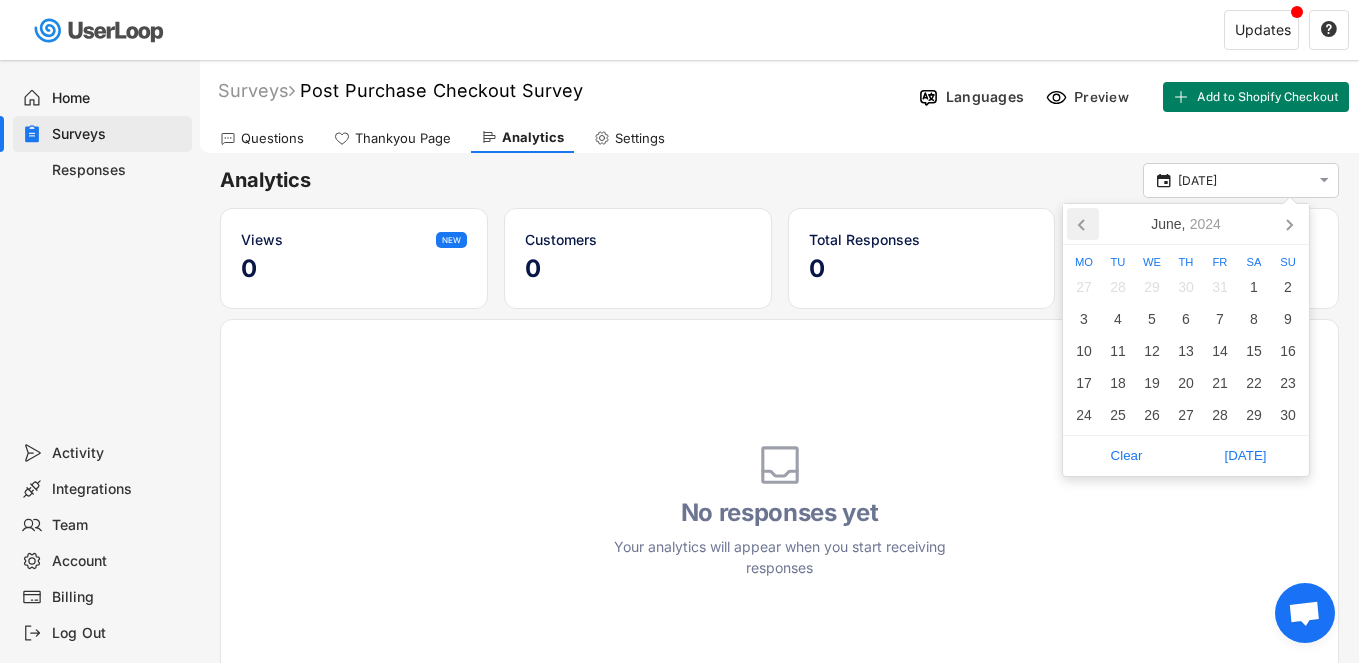 click 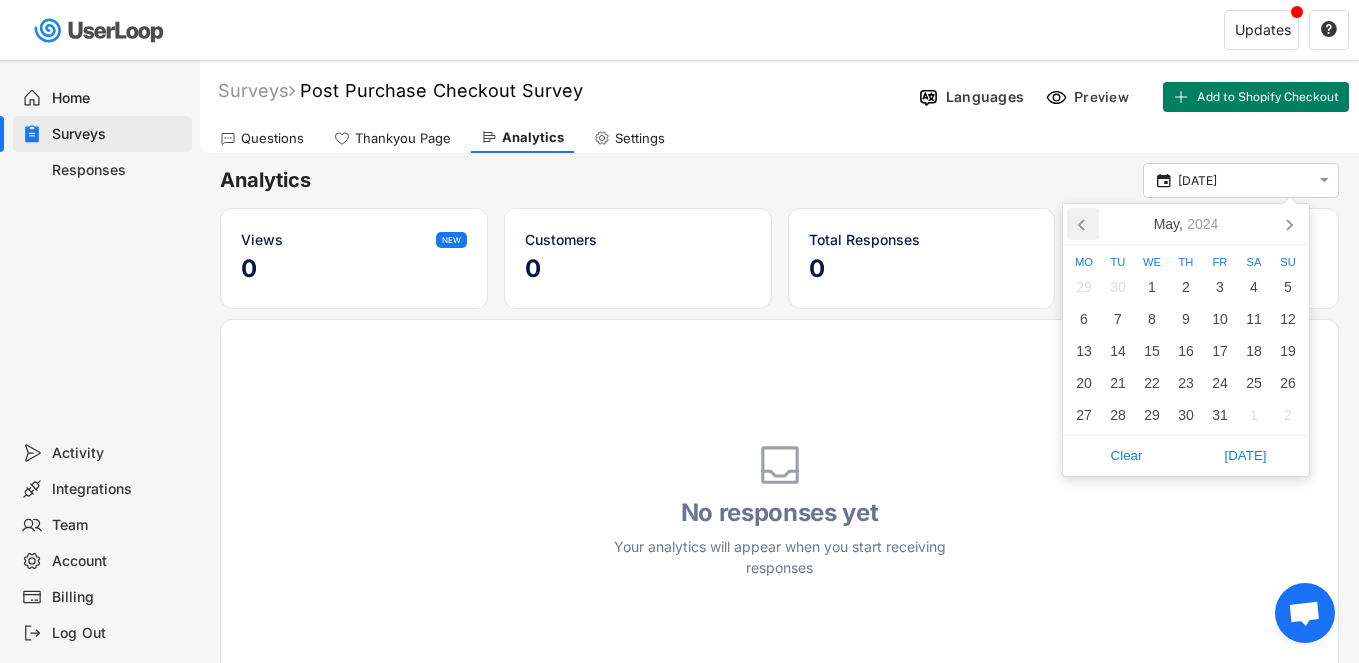 click 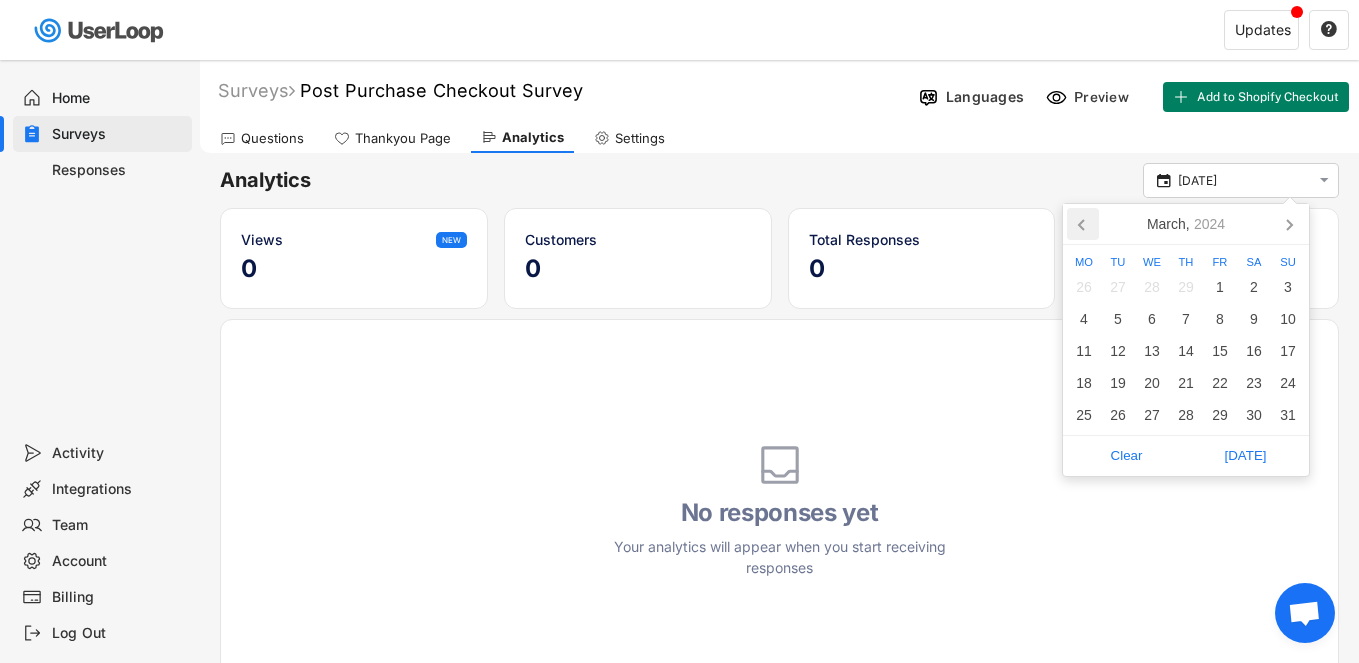 click 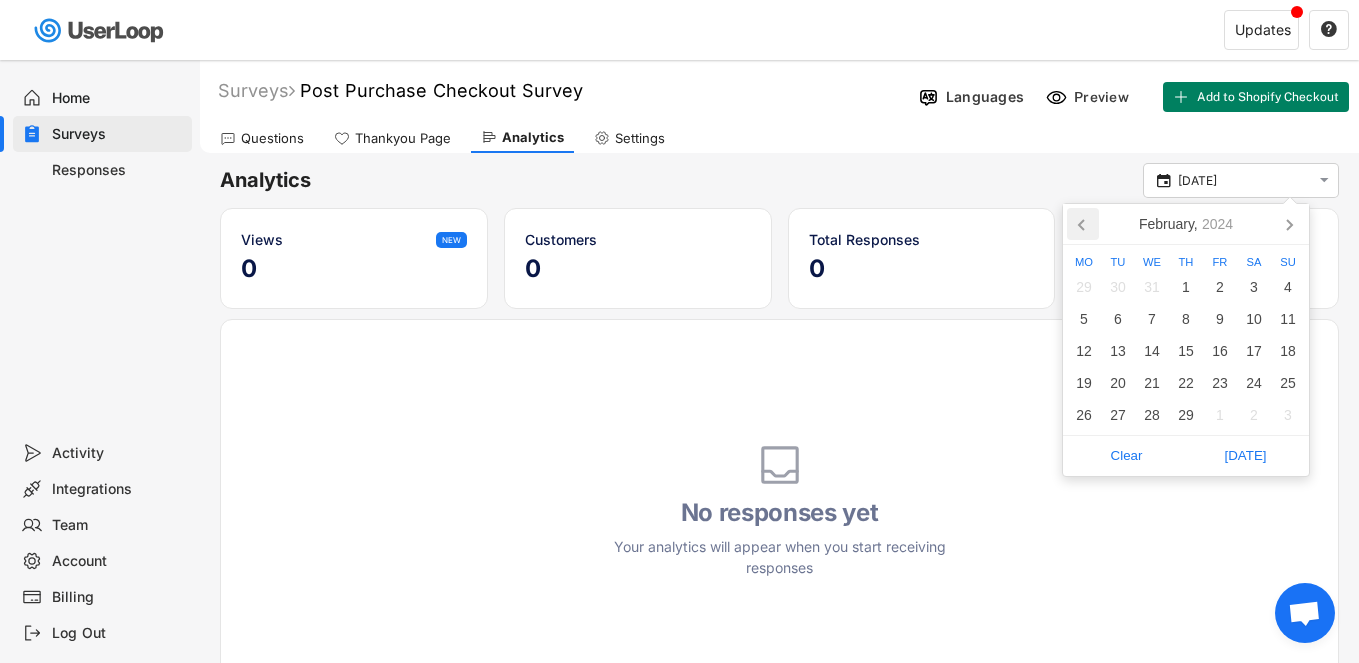 click 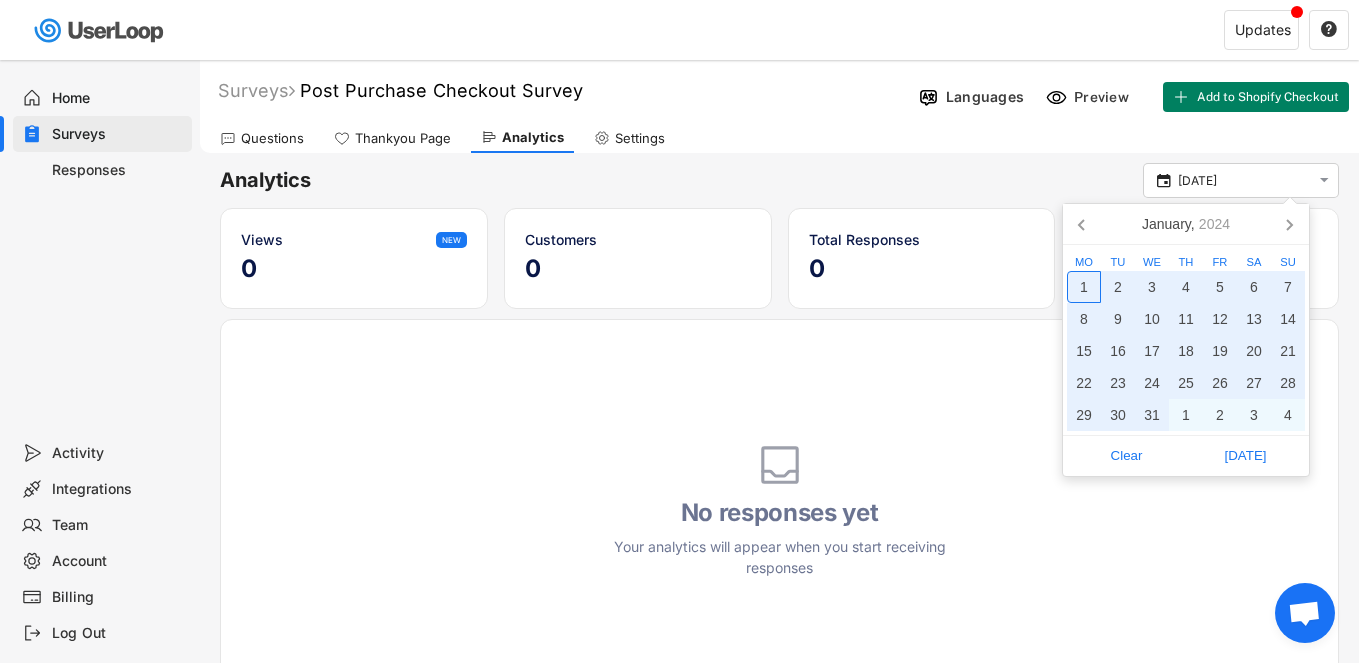 click on "1" at bounding box center [1084, 287] 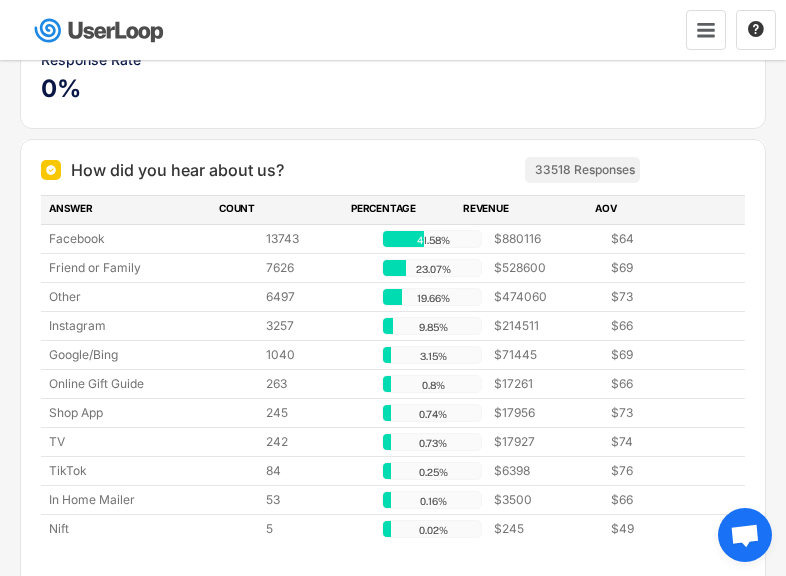 scroll, scrollTop: 308, scrollLeft: 0, axis: vertical 